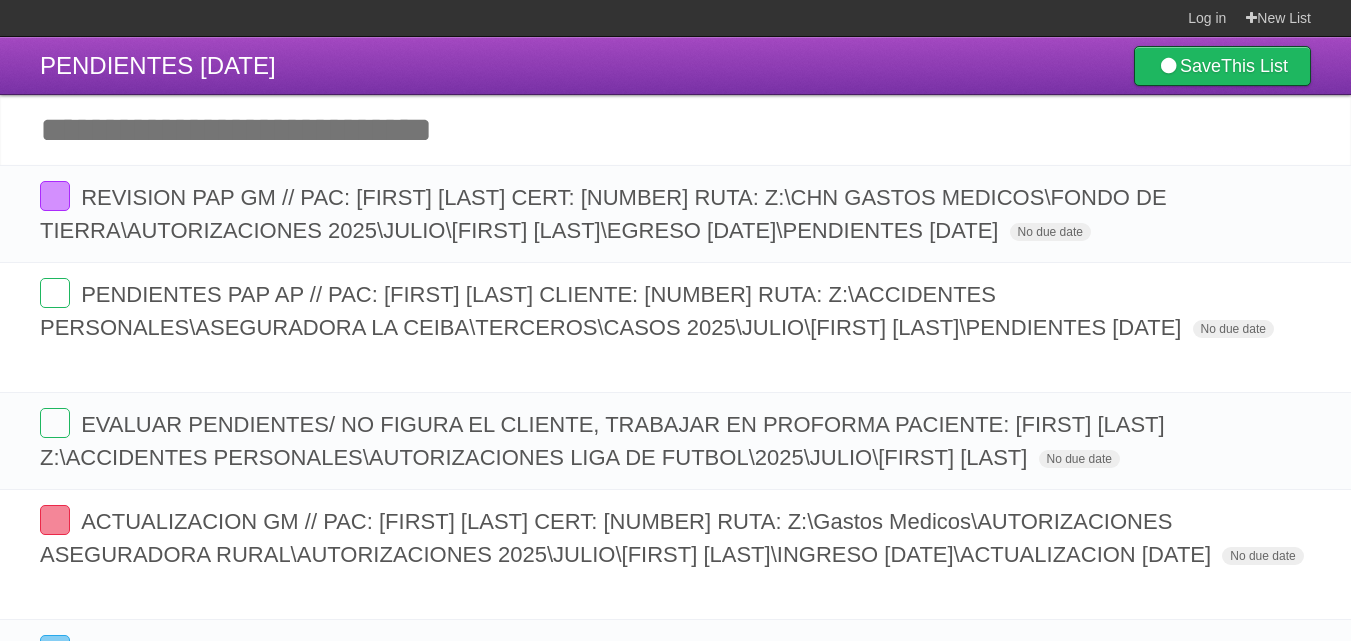 scroll, scrollTop: 0, scrollLeft: 0, axis: both 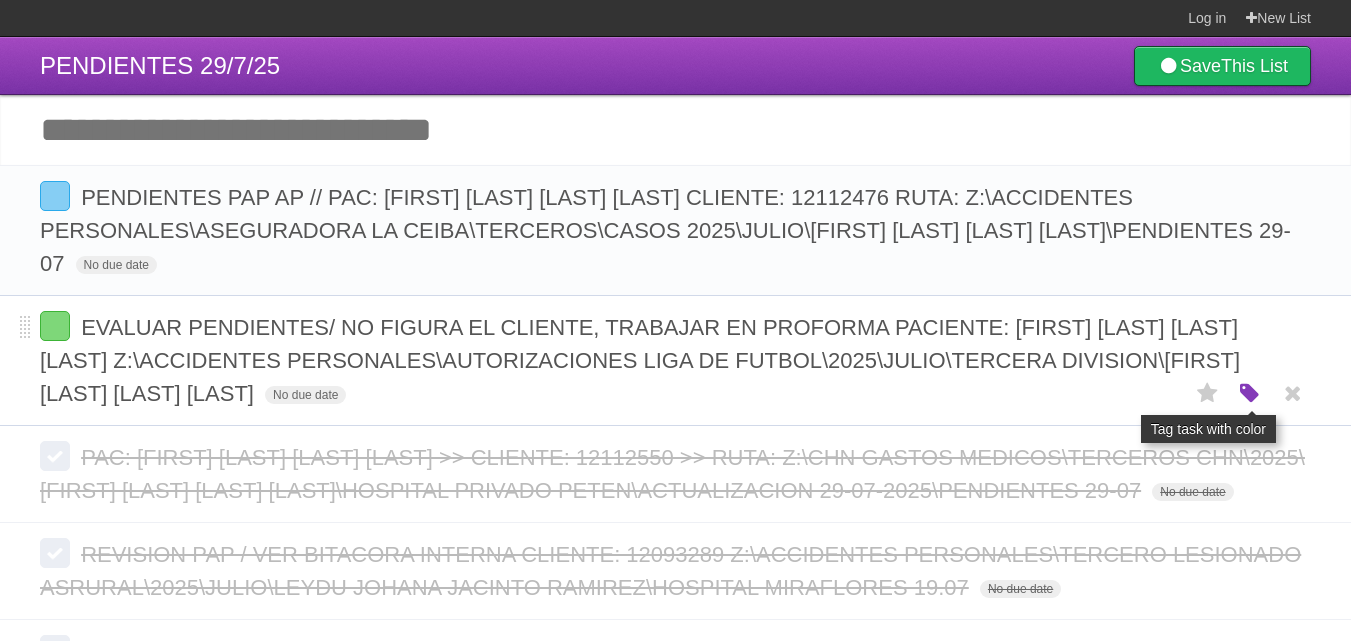 click at bounding box center [1250, 394] 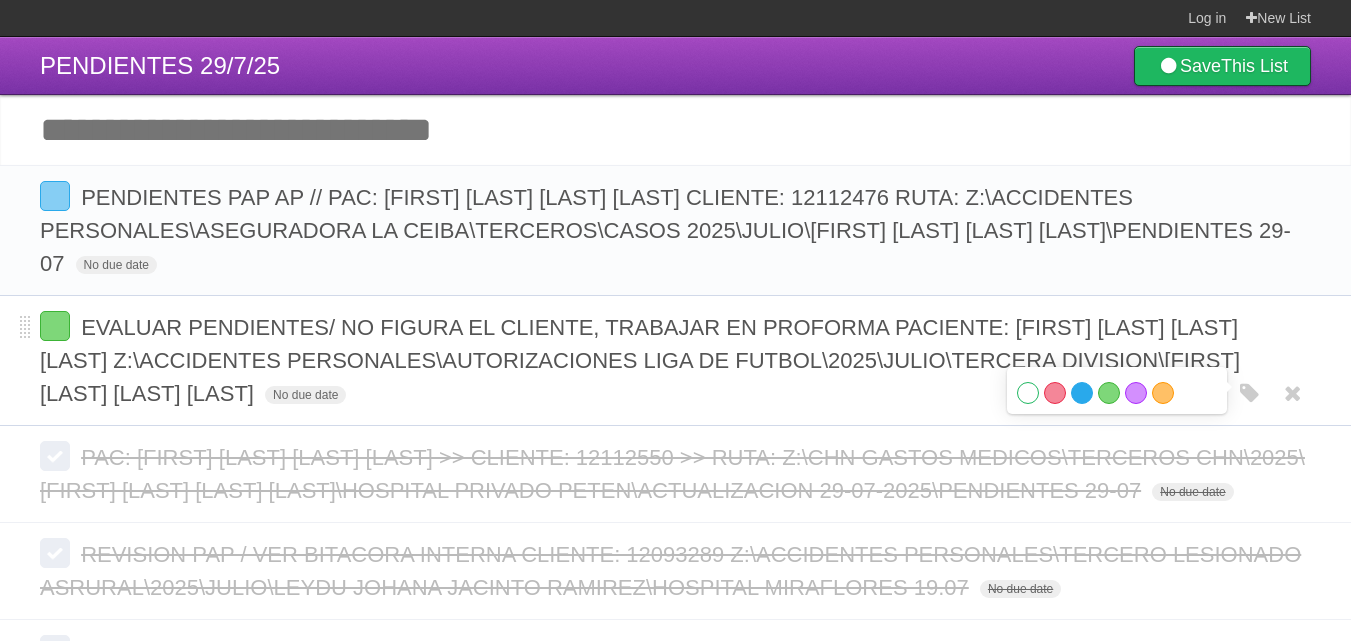 click on "Blue" at bounding box center [1082, 393] 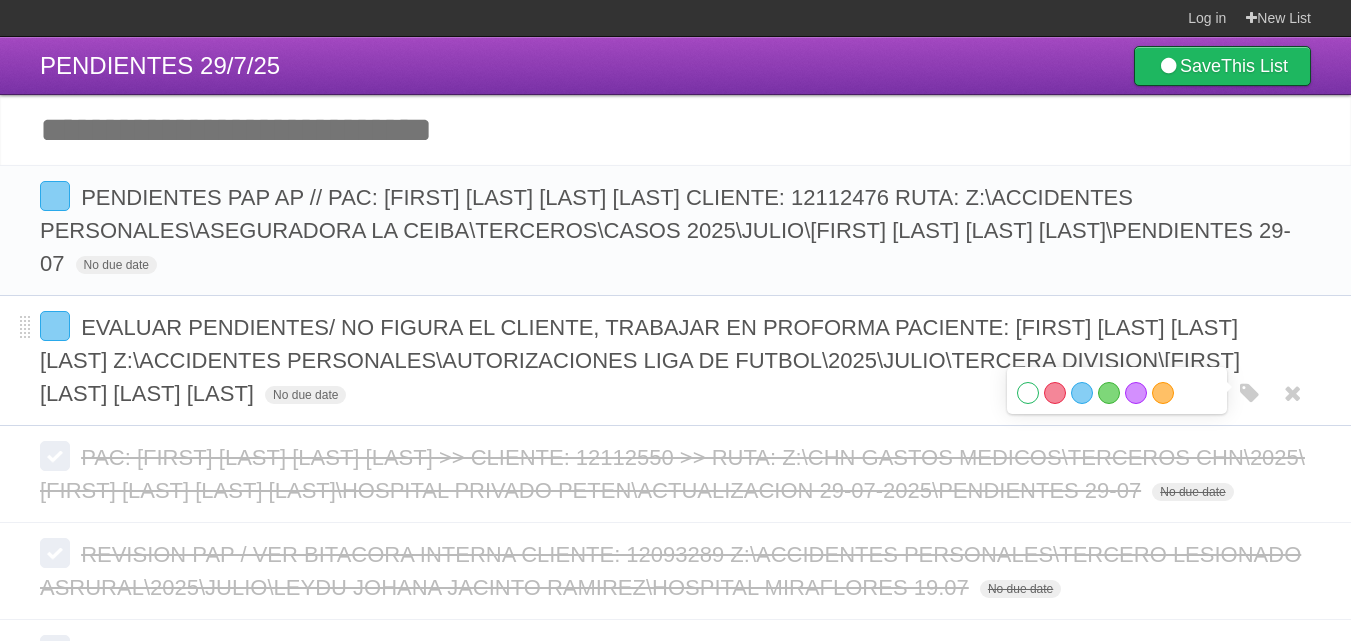 click on "EVALUAR PENDIENTES/ NO FIGURA EL CLIENTE, TRABAJAR EN PROFORMA  PACIENTE: [FIRST] [LAST] [LAST] [LAST]   Z:\ACCIDENTES PERSONALES\AUTORIZACIONES LIGA DE FUTBOL\2025\JULIO\TERCERA DIVISION\[FIRST] [LAST] [LAST] [LAST]" at bounding box center [640, 360] 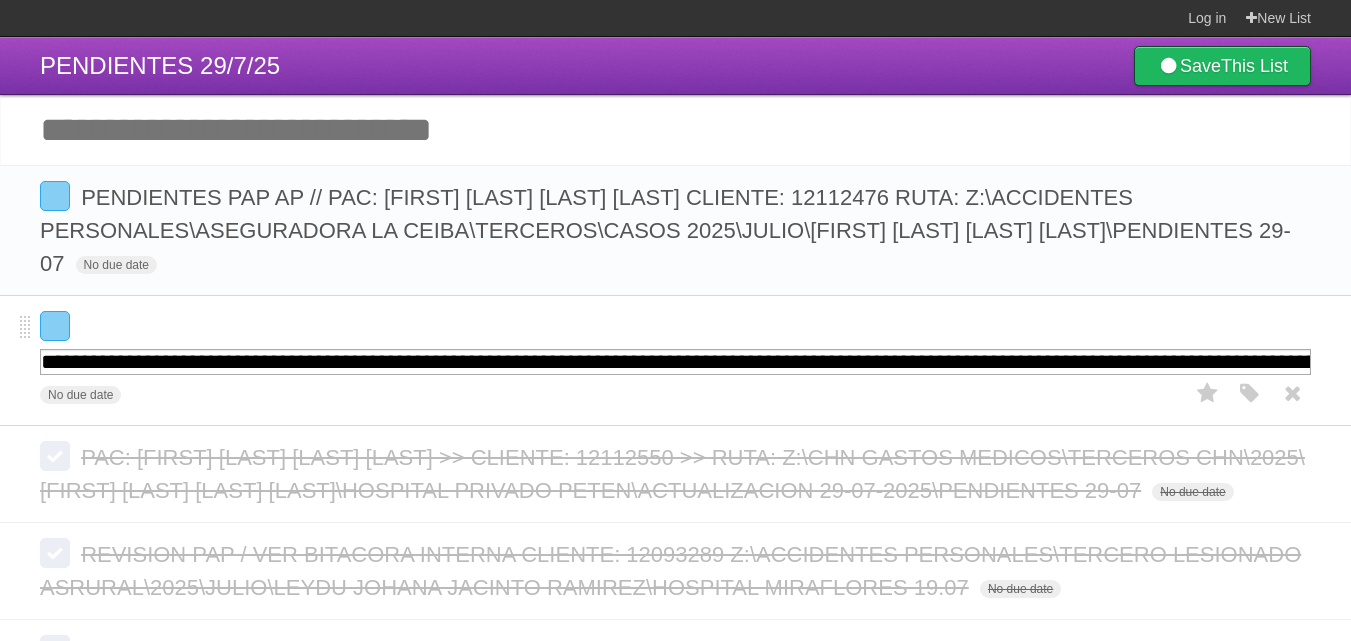 click on "**********" at bounding box center (675, 360) 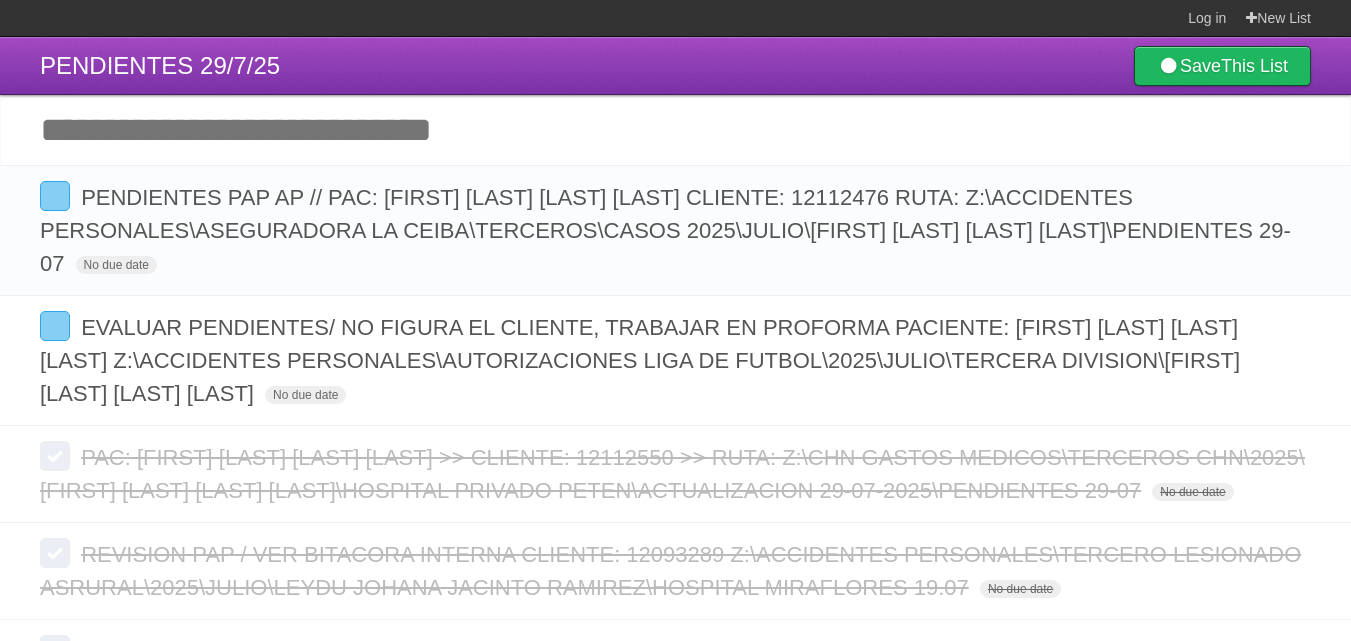 click on "Add another task" at bounding box center (675, 130) 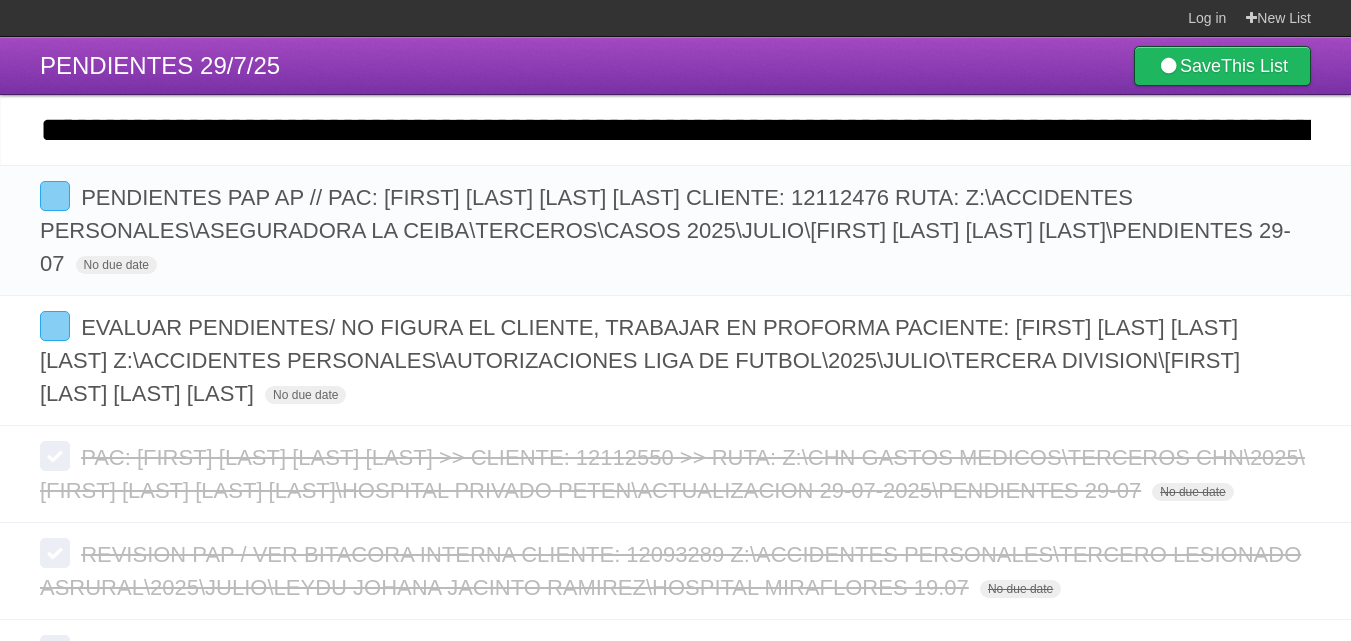 scroll, scrollTop: 0, scrollLeft: 2448, axis: horizontal 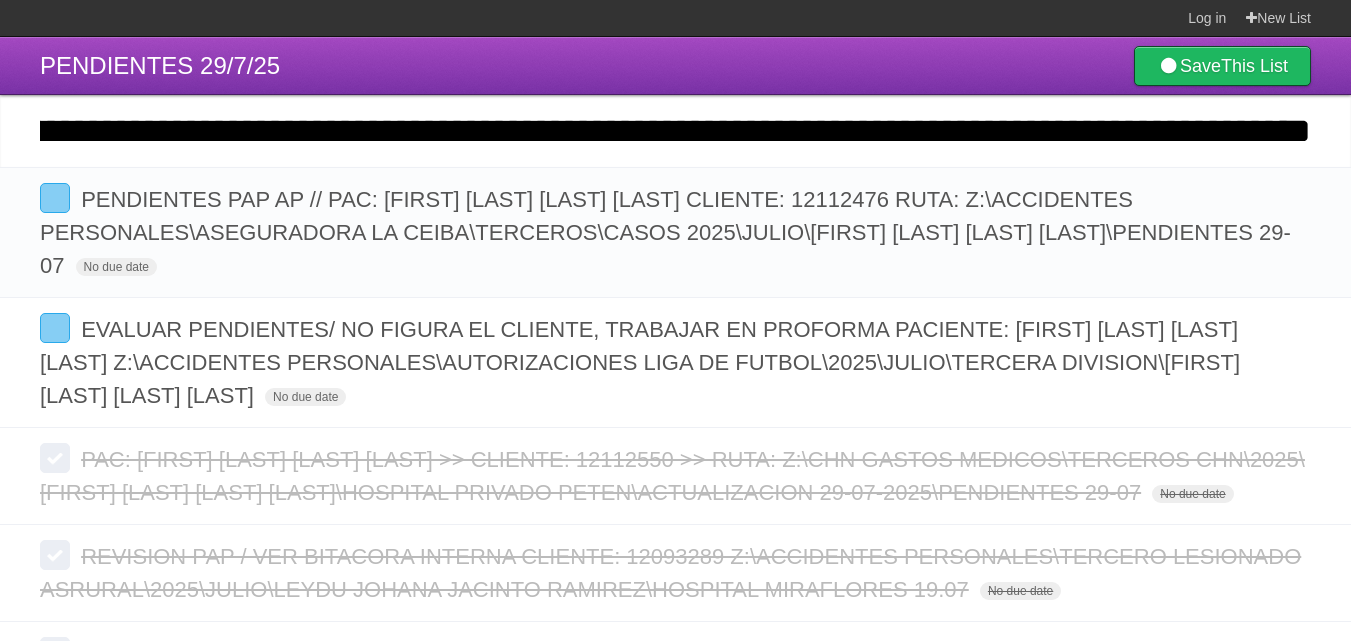 type on "**********" 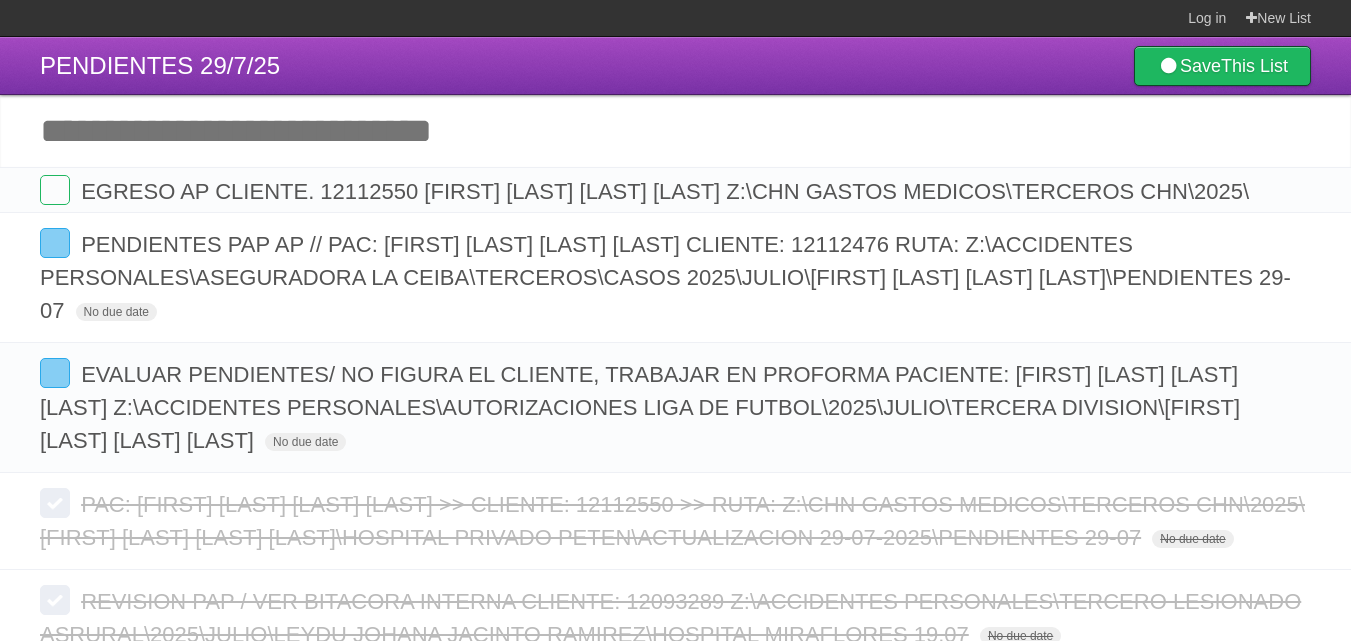 scroll, scrollTop: 0, scrollLeft: 0, axis: both 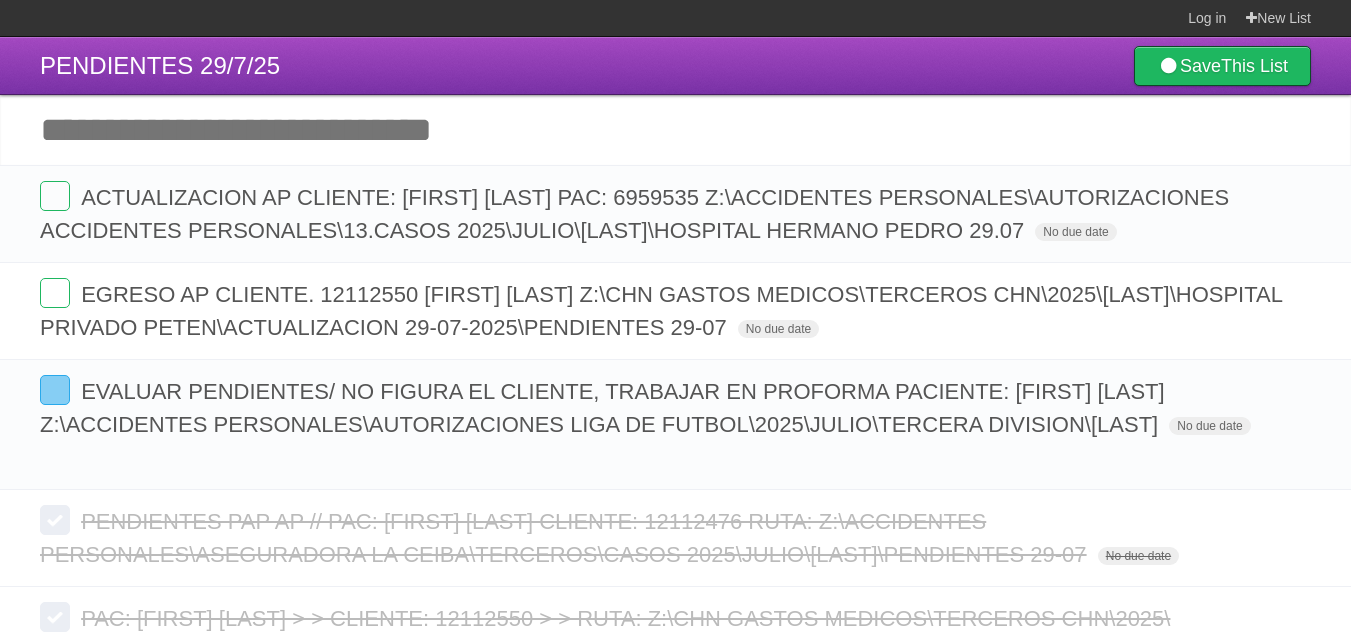 click on "Add another task" at bounding box center (675, 130) 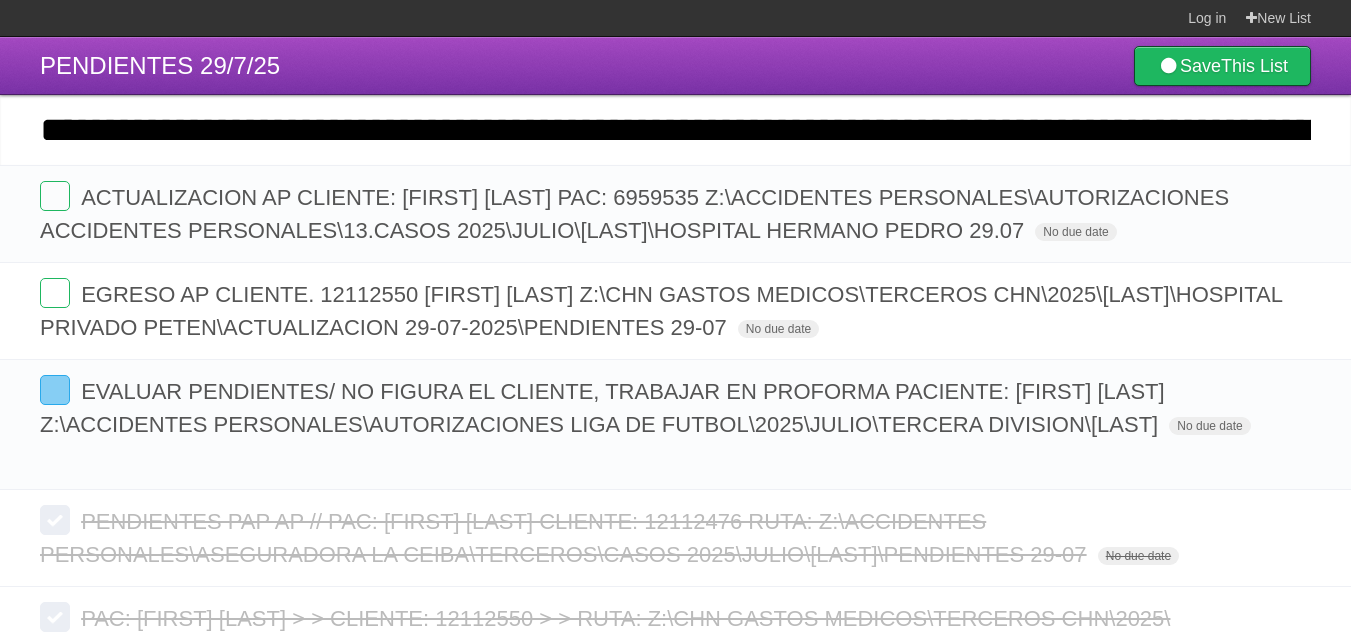 scroll, scrollTop: 0, scrollLeft: 2444, axis: horizontal 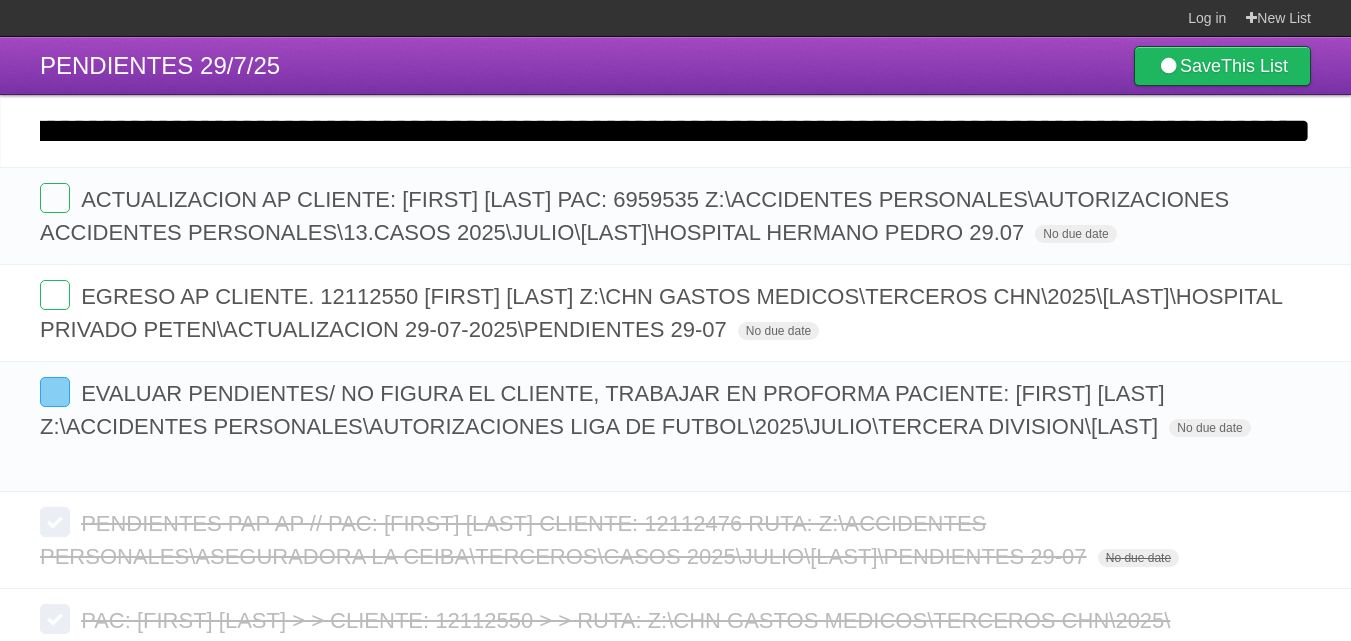 type on "**********" 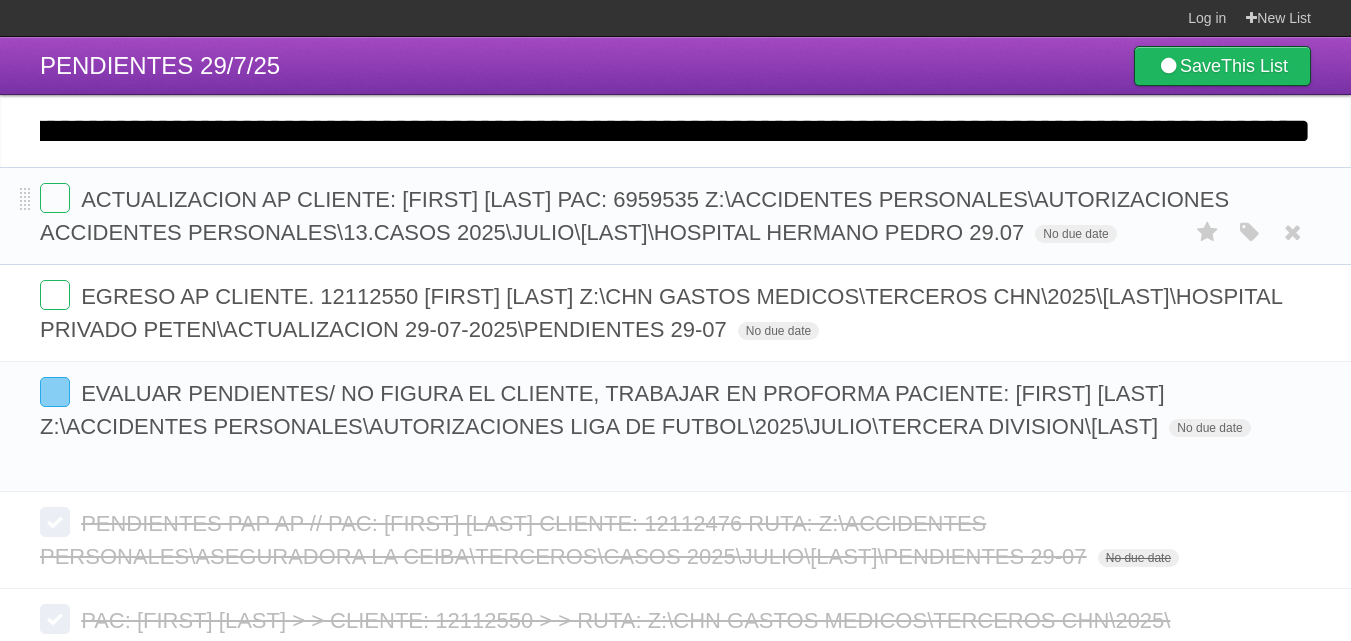 type 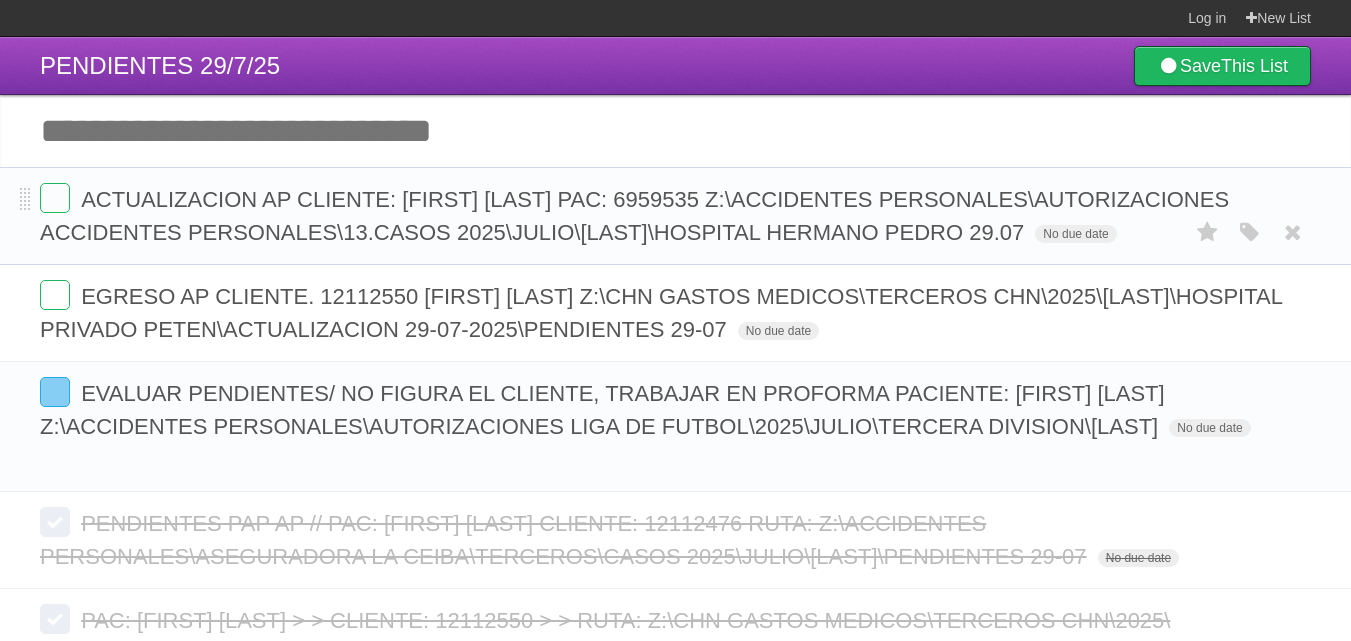 scroll, scrollTop: 0, scrollLeft: 0, axis: both 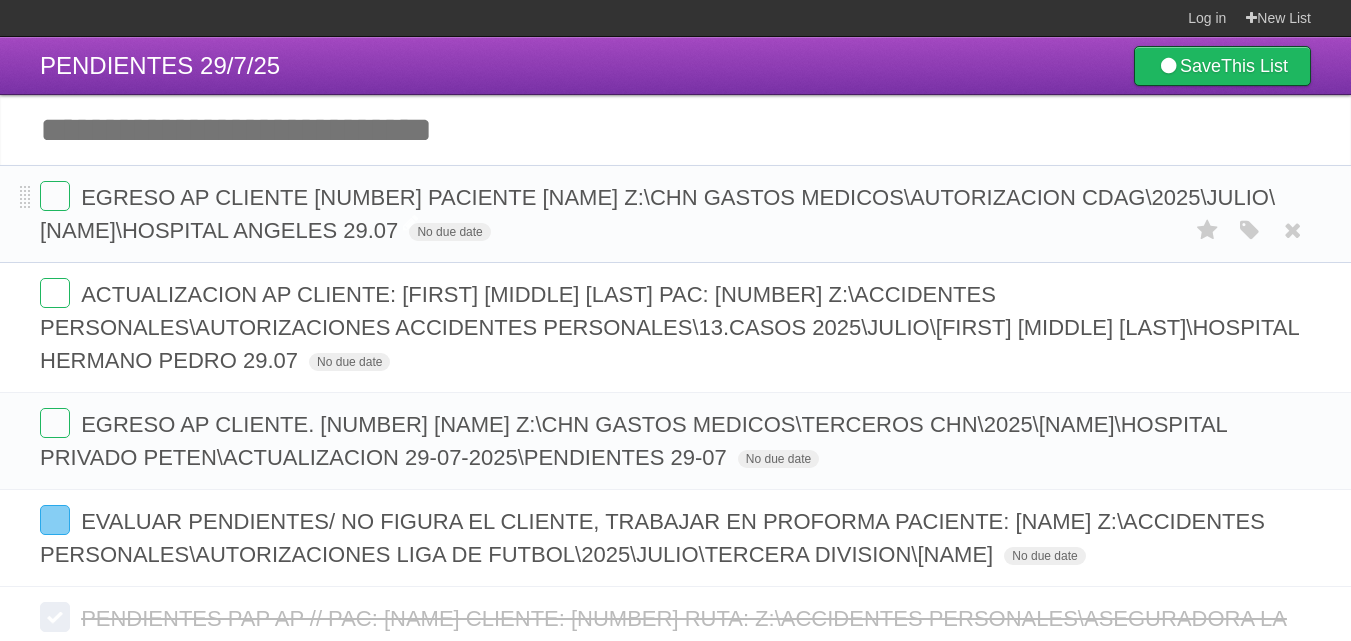 click on "EGRESO AP  CLIENTE 12115830  PACIENTE JULIANA MARIA CAMACHO HERNANDEZ   Z:\CHN GASTOS MEDICOS\AUTORIZACION CDAG\2025\JULIO\JULIANA MARIA CAMACHO HERNANDEZ\HOSPITAL ANGELES 29.07" at bounding box center (657, 214) 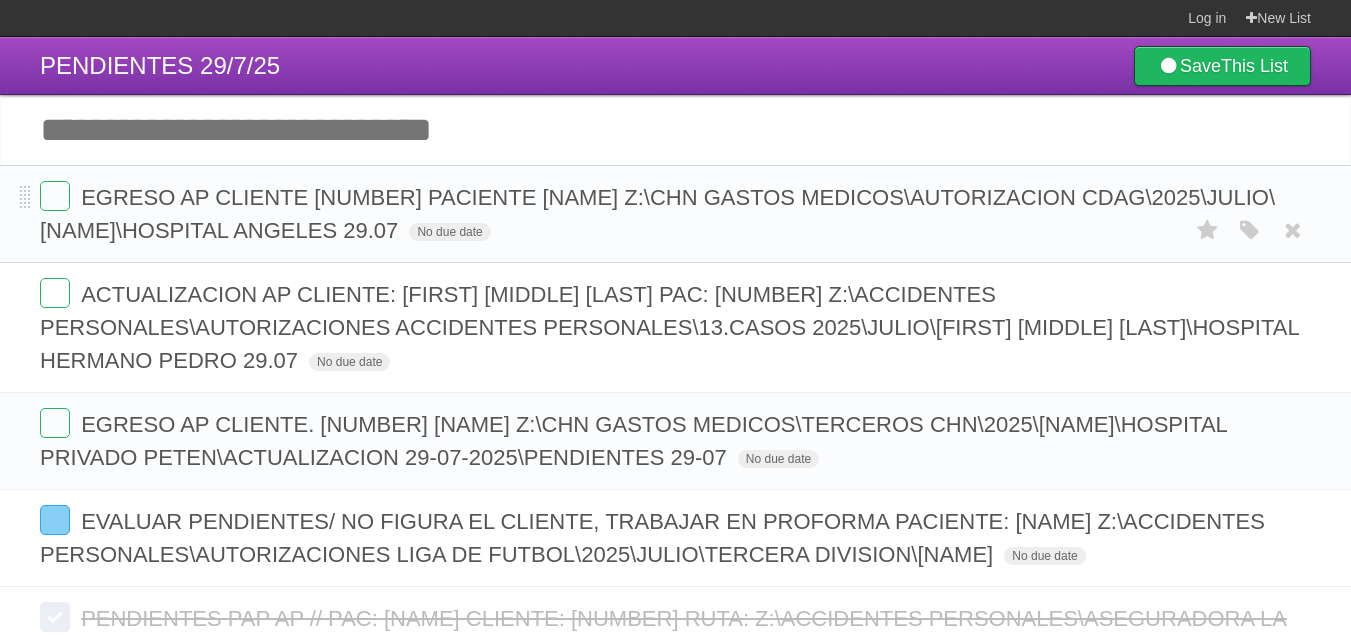 click on "EGRESO AP  CLIENTE 12115830  PACIENTE JULIANA MARIA CAMACHO HERNANDEZ   Z:\CHN GASTOS MEDICOS\AUTORIZACION CDAG\2025\JULIO\JULIANA MARIA CAMACHO HERNANDEZ\HOSPITAL ANGELES 29.07
No due date
White
Red
Blue
Green
Purple
Orange" at bounding box center (675, 214) 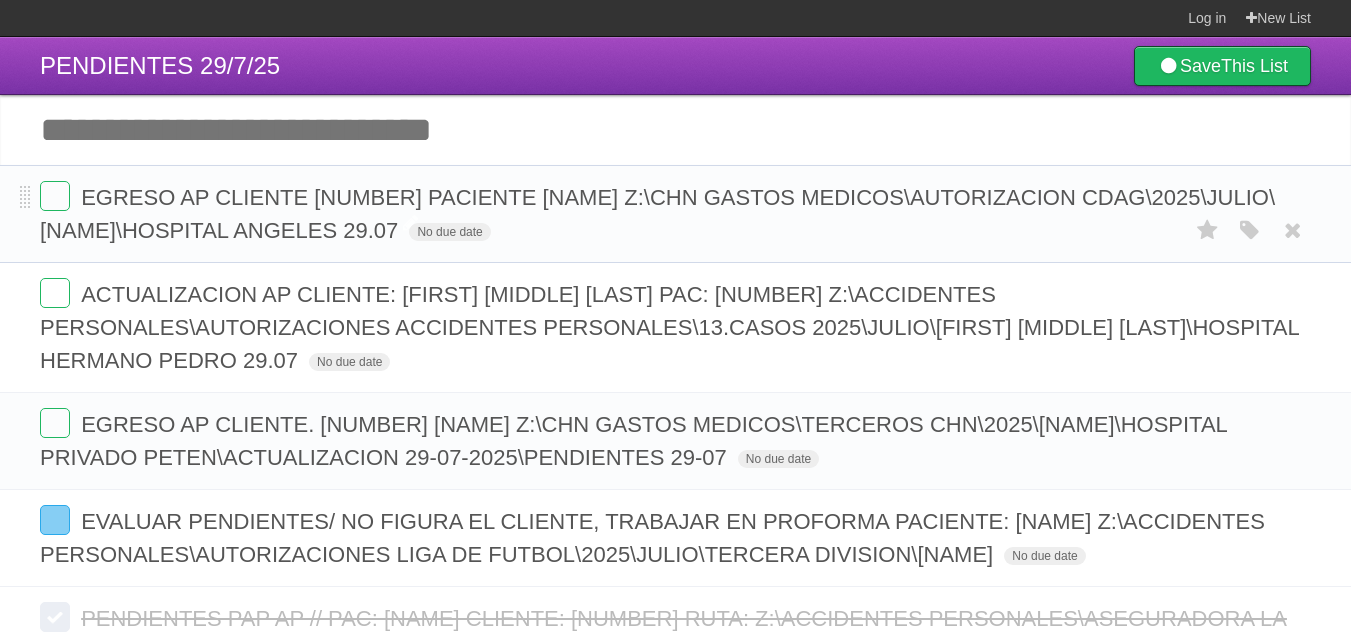 click on "EGRESO AP  CLIENTE 12115830  PACIENTE JULIANA MARIA CAMACHO HERNANDEZ   Z:\CHN GASTOS MEDICOS\AUTORIZACION CDAG\2025\JULIO\JULIANA MARIA CAMACHO HERNANDEZ\HOSPITAL ANGELES 29.07" at bounding box center (657, 214) 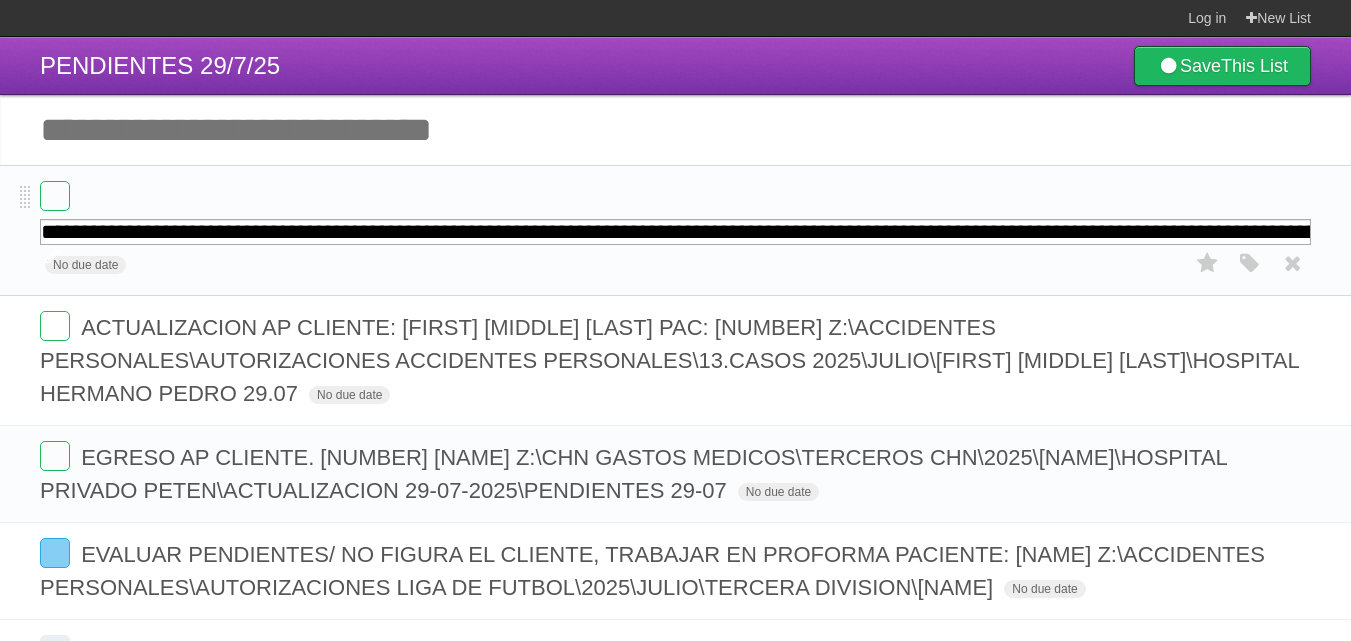 click on "**********" at bounding box center (675, 232) 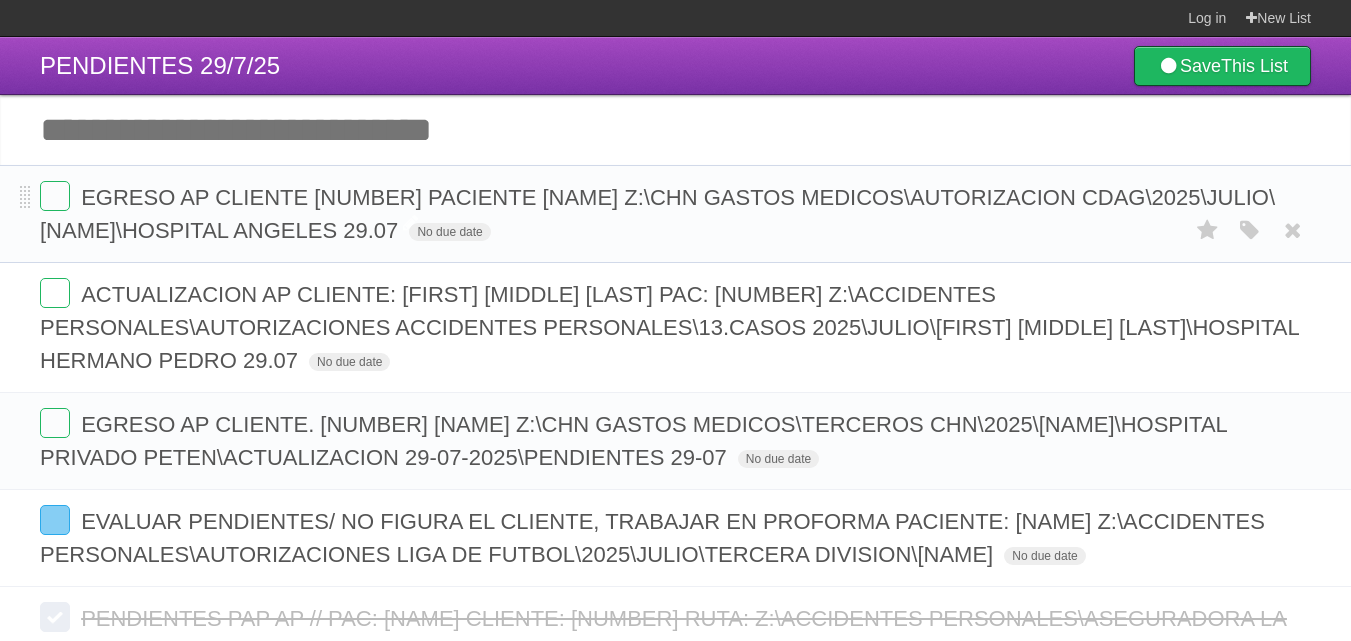 click on "EGRESO AP CLIENTE 12115830 PACIENTE [NAME] [NAME] [NAME] Z:\CHN GASTOS MEDICOS\AUTORIZACION CDAG\2025\JULIO\[NAME] [NAME] [NAME]\HOSPITAL ANGELES 29.07" at bounding box center [657, 214] 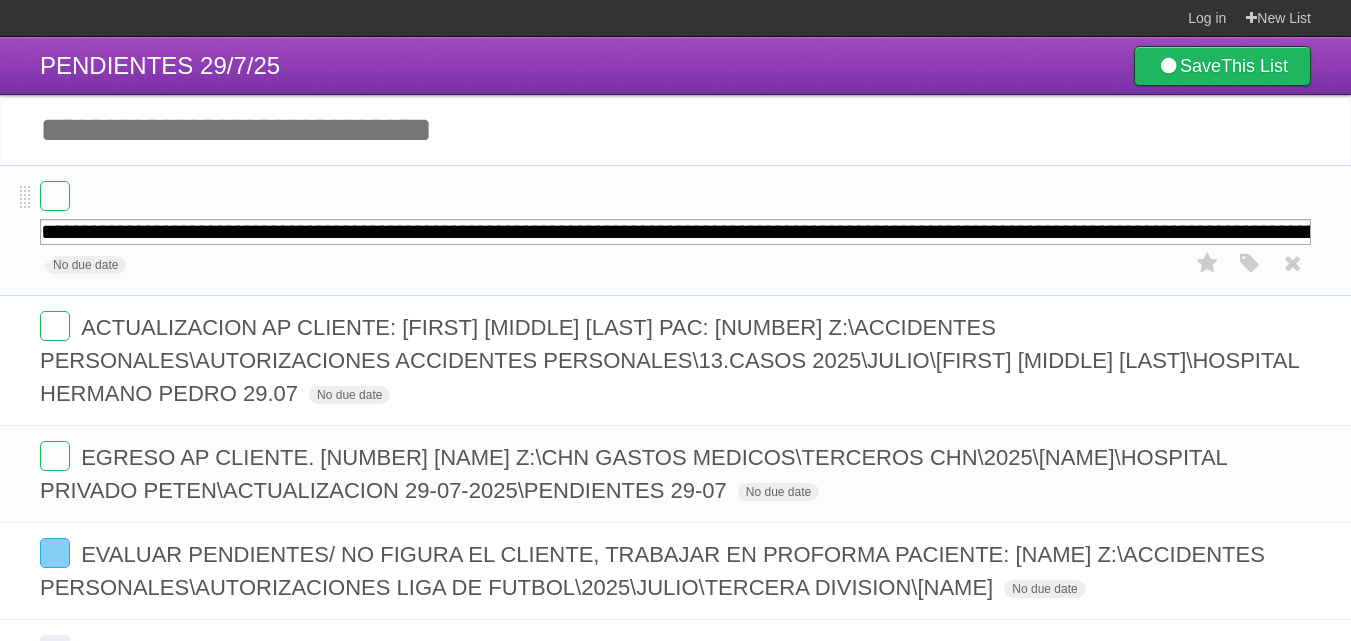 click on "**********" at bounding box center [675, 232] 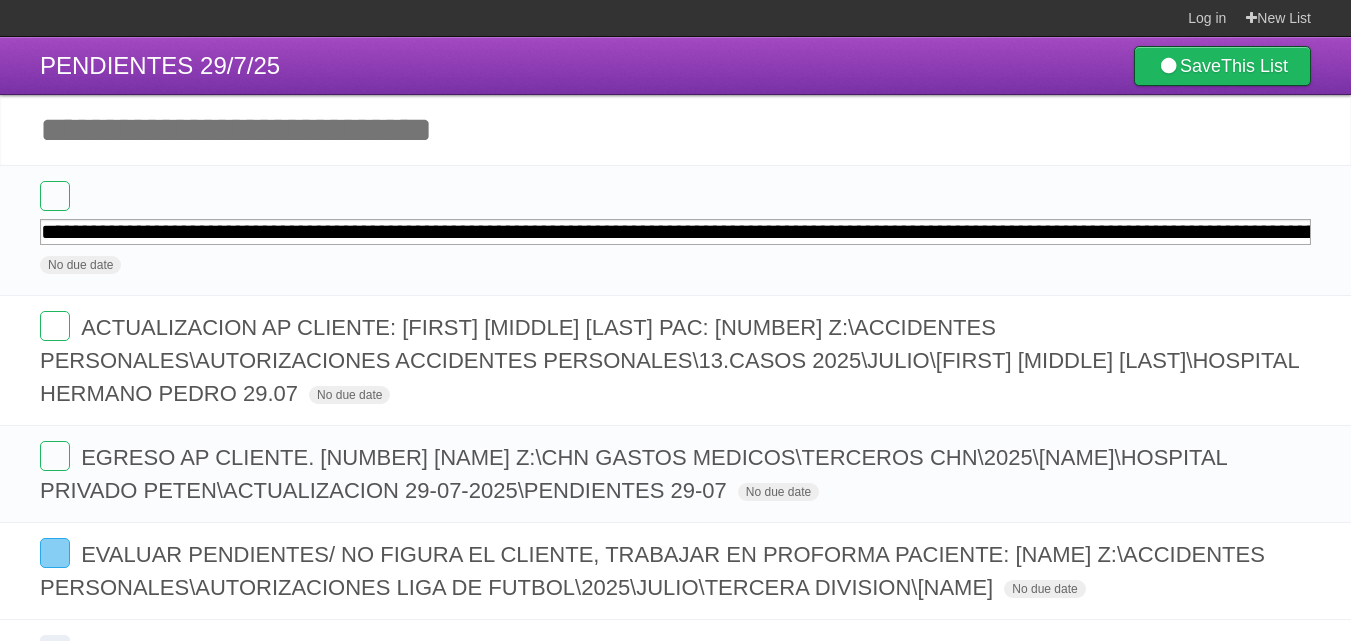 scroll, scrollTop: 0, scrollLeft: 996, axis: horizontal 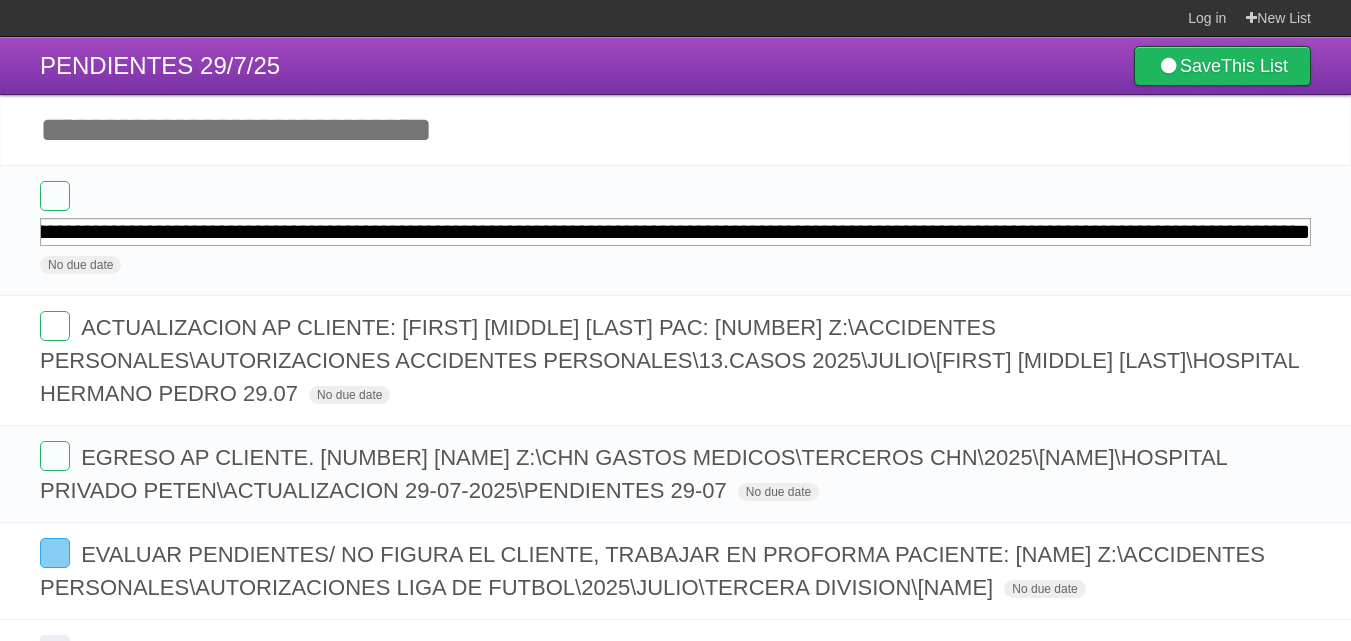 drag, startPoint x: 948, startPoint y: 237, endPoint x: 1365, endPoint y: 240, distance: 417.0108 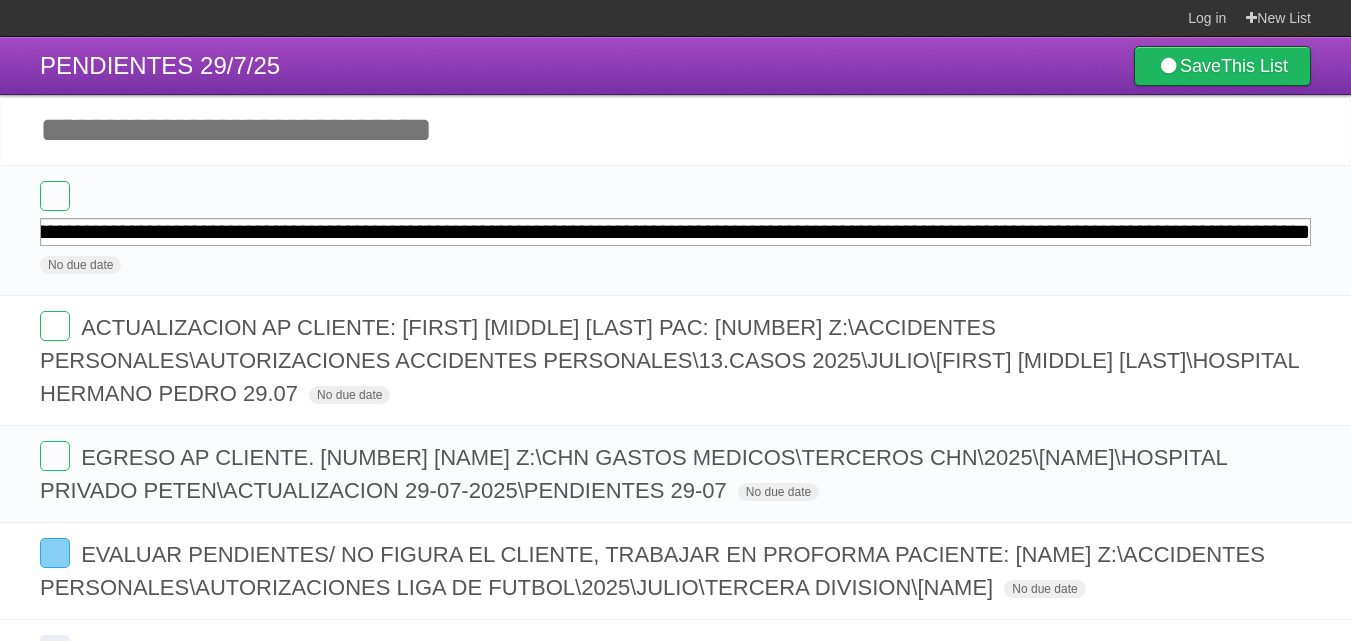 click on "**********" at bounding box center (675, 521) 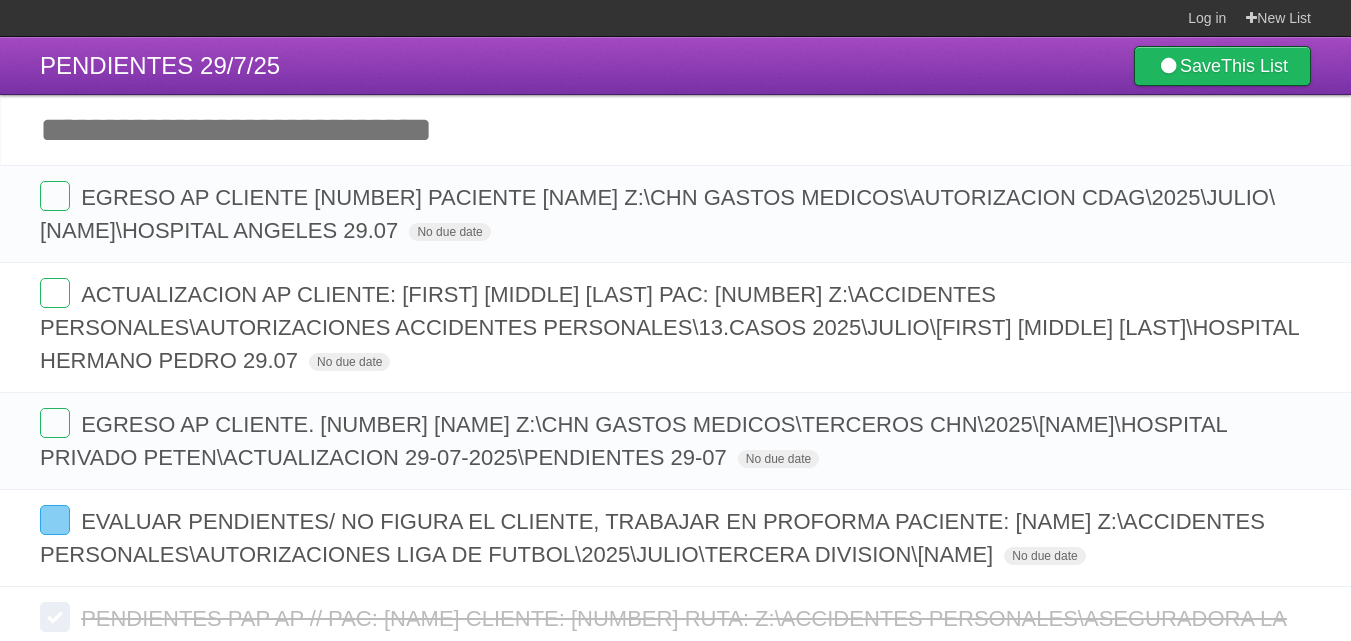 click on "Add another task" at bounding box center [675, 130] 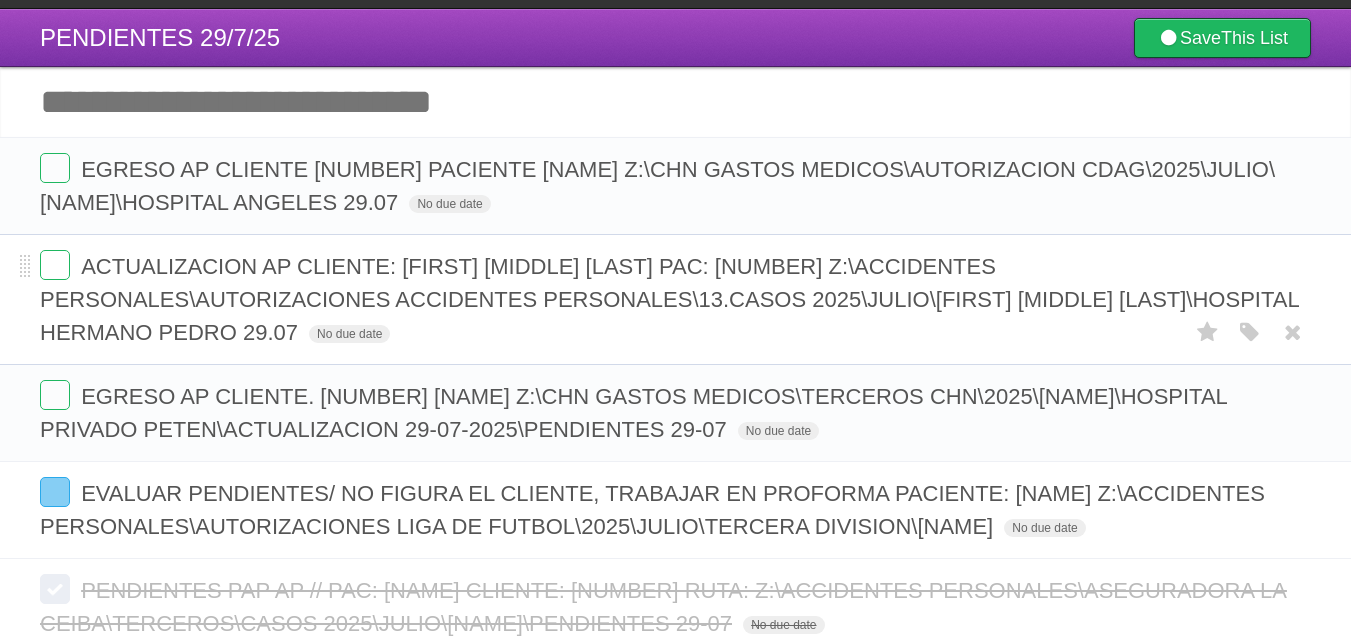 scroll, scrollTop: 0, scrollLeft: 0, axis: both 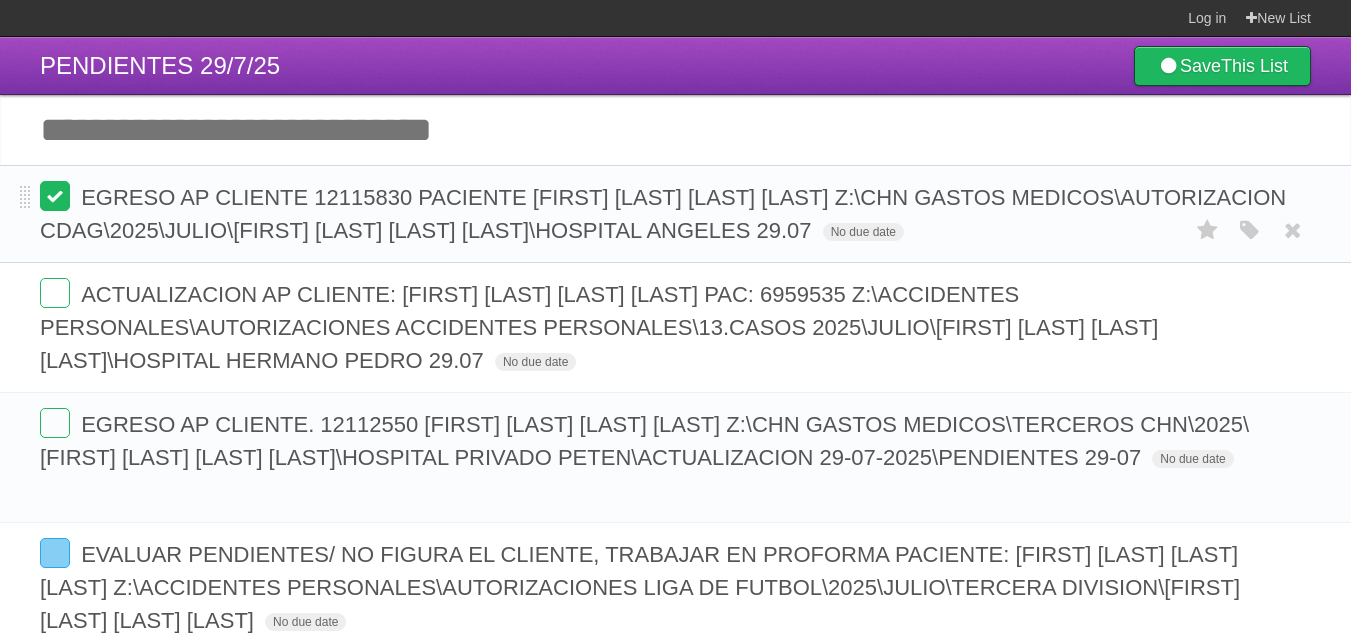 click at bounding box center (55, 196) 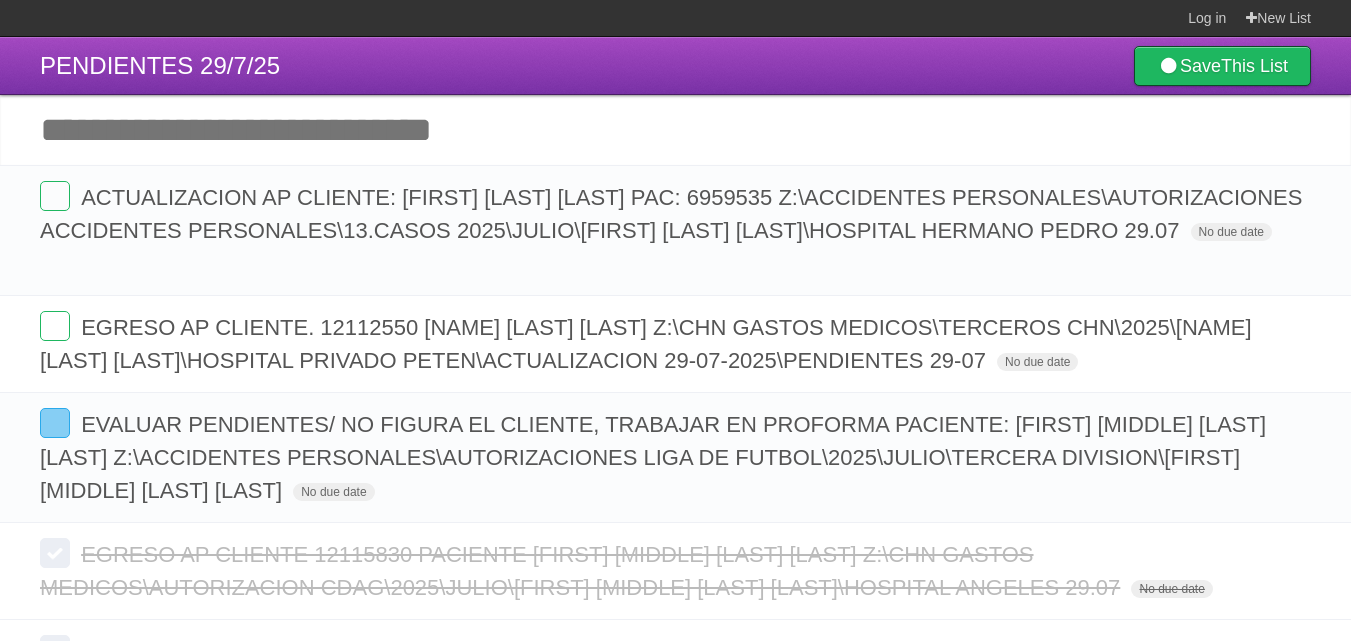 scroll, scrollTop: 0, scrollLeft: 0, axis: both 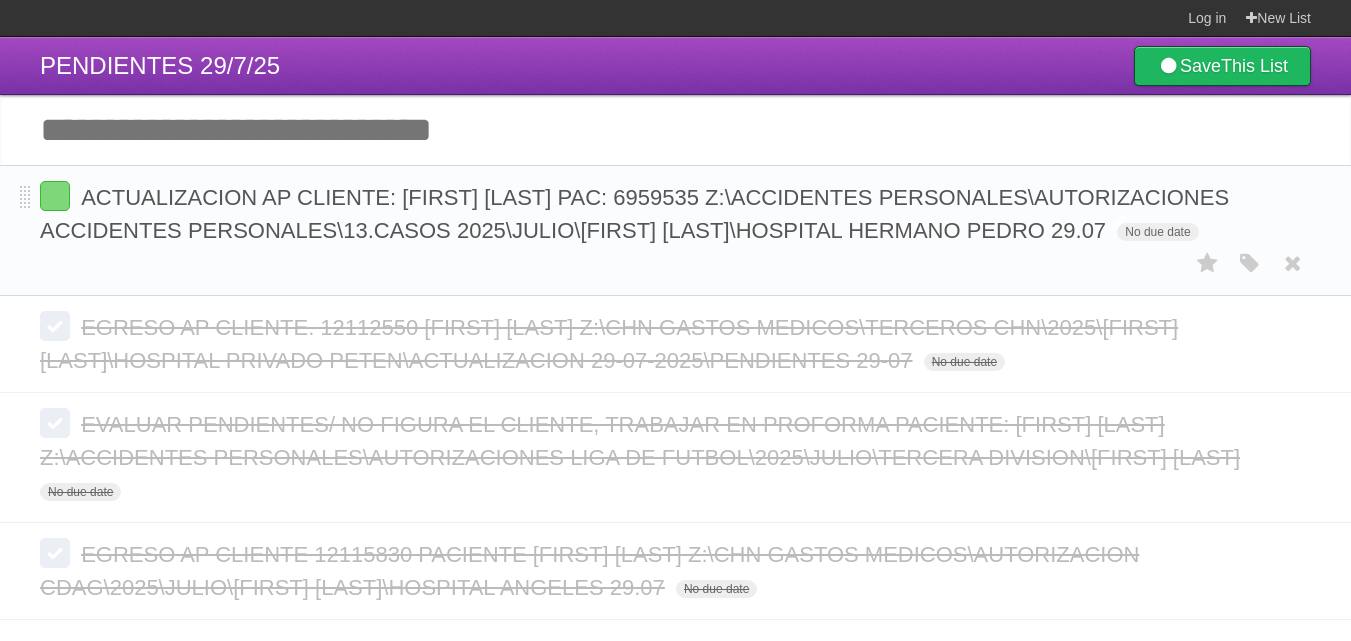click on "ACTUALIZACION AP  CLIENTE:  [FIRST] [LAST]  PAC:  6959535    Z:\ACCIDENTES PERSONALES\AUTORIZACIONES ACCIDENTES PERSONALES\13.CASOS 2025\JULIO\[LAST NAME]\HOSPITAL HERMANO PEDRO 29.07" at bounding box center (634, 214) 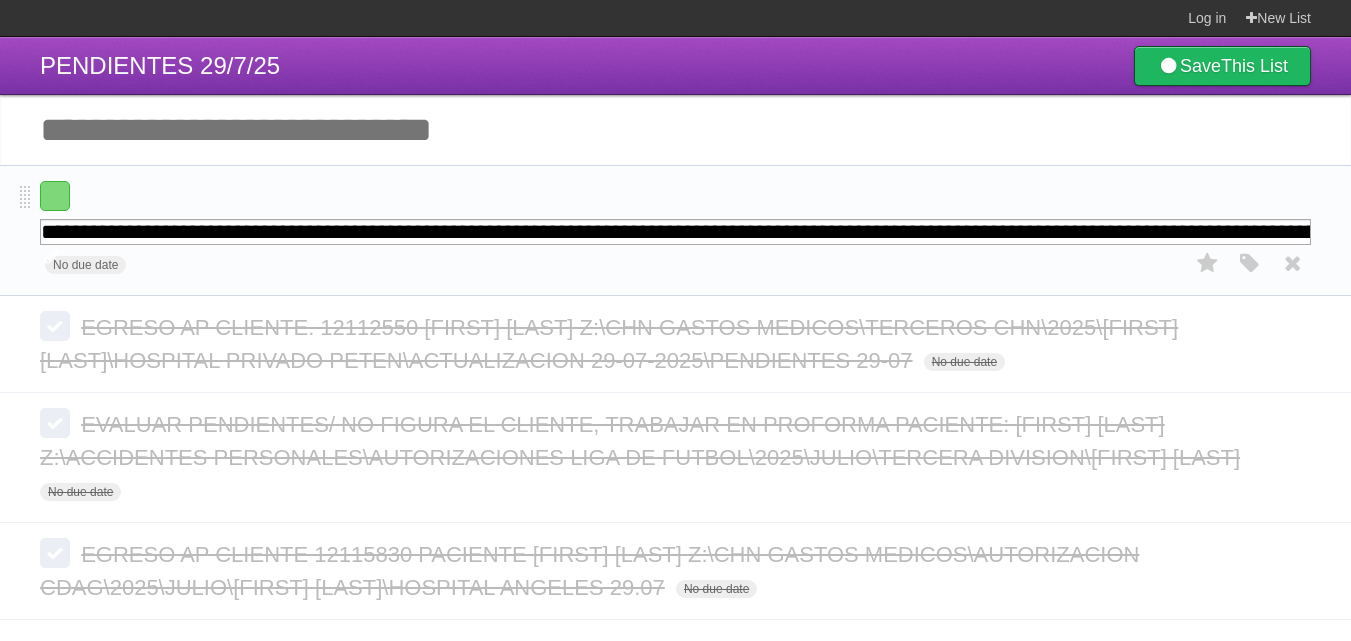 click on "**********" at bounding box center (675, 232) 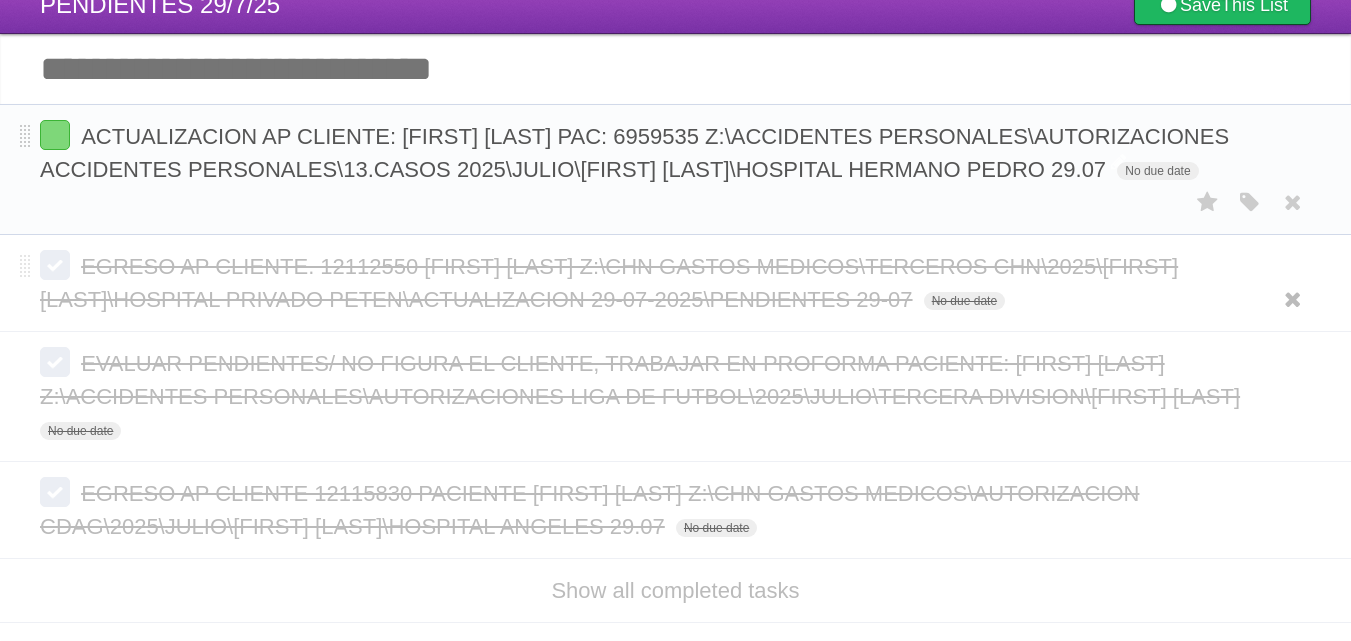 scroll, scrollTop: 0, scrollLeft: 0, axis: both 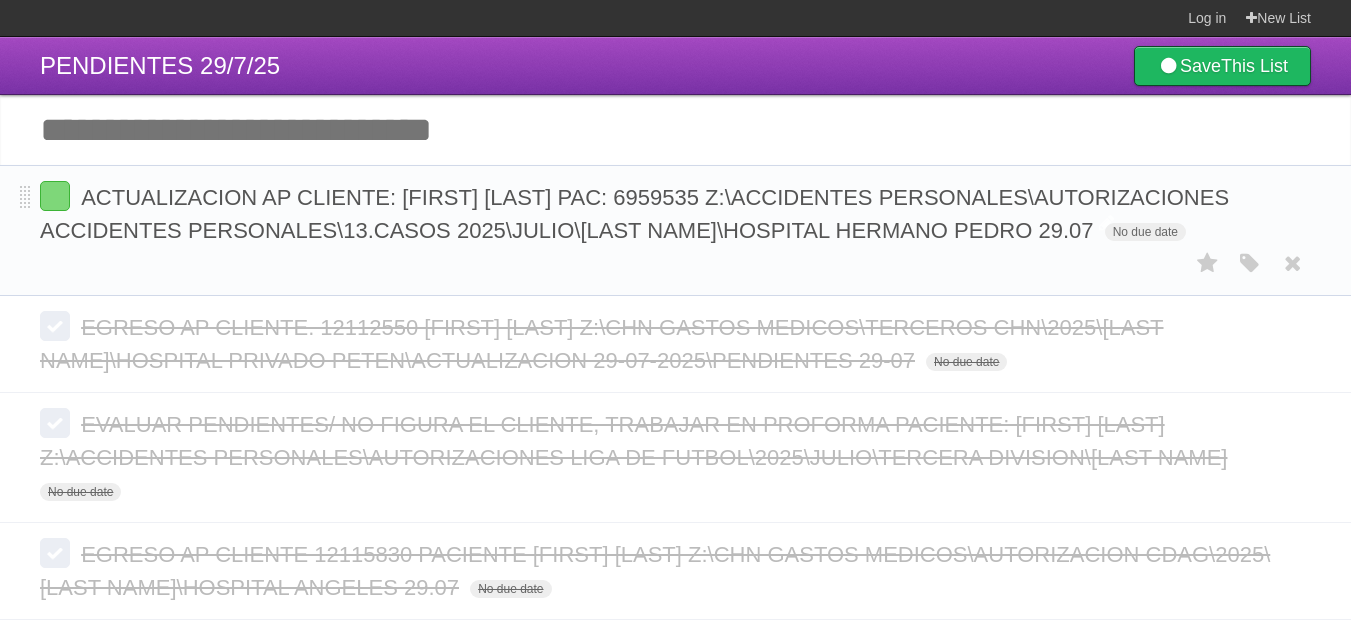 click on "ACTUALIZACION AP  CLIENTE:  [FIRST] [LAST]  PAC:  6959535    Z:\ACCIDENTES PERSONALES\AUTORIZACIONES ACCIDENTES PERSONALES\13.CASOS 2025\JULIO\[LAST NAME]\HOSPITAL HERMANO PEDRO 29.07" at bounding box center (634, 214) 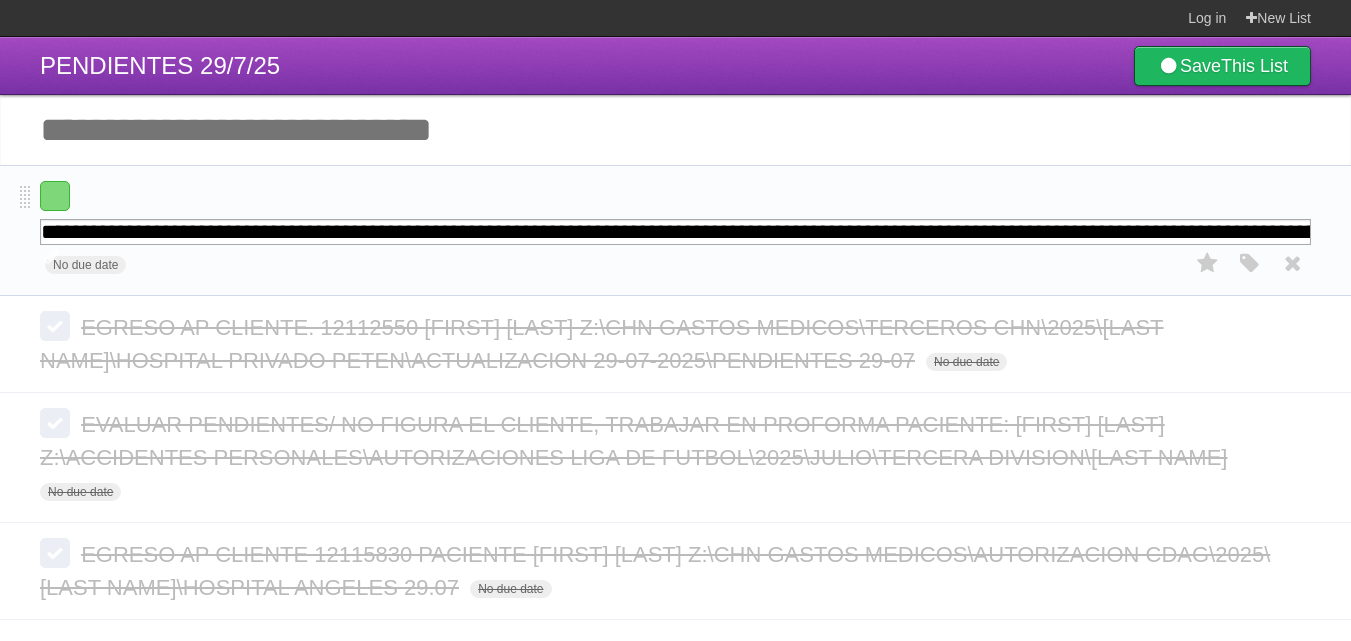 click on "**********" at bounding box center (675, 232) 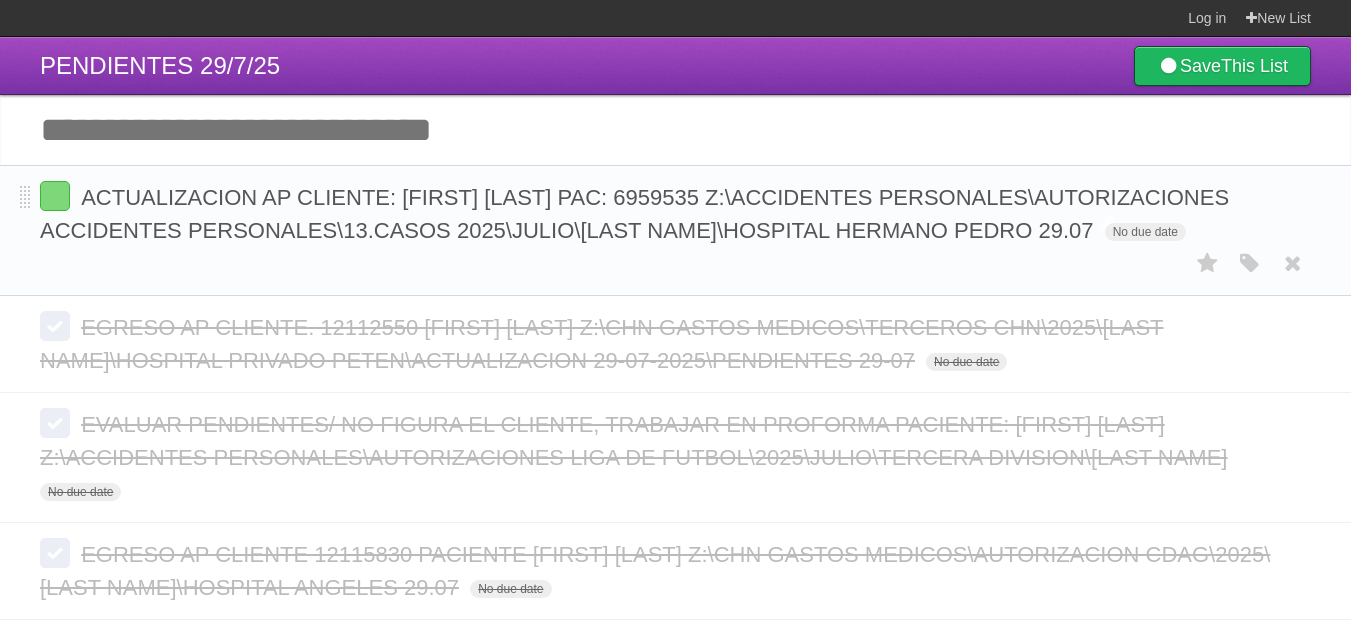 click on "ACTUALIZACION AP  CLIENTE:  [FIRST] [LAST]  PAC:  6959535    Z:\ACCIDENTES PERSONALES\AUTORIZACIONES ACCIDENTES PERSONALES\13.CASOS 2025\JULIO\[LAST NAME]\HOSPITAL HERMANO PEDRO 29.07" at bounding box center [634, 214] 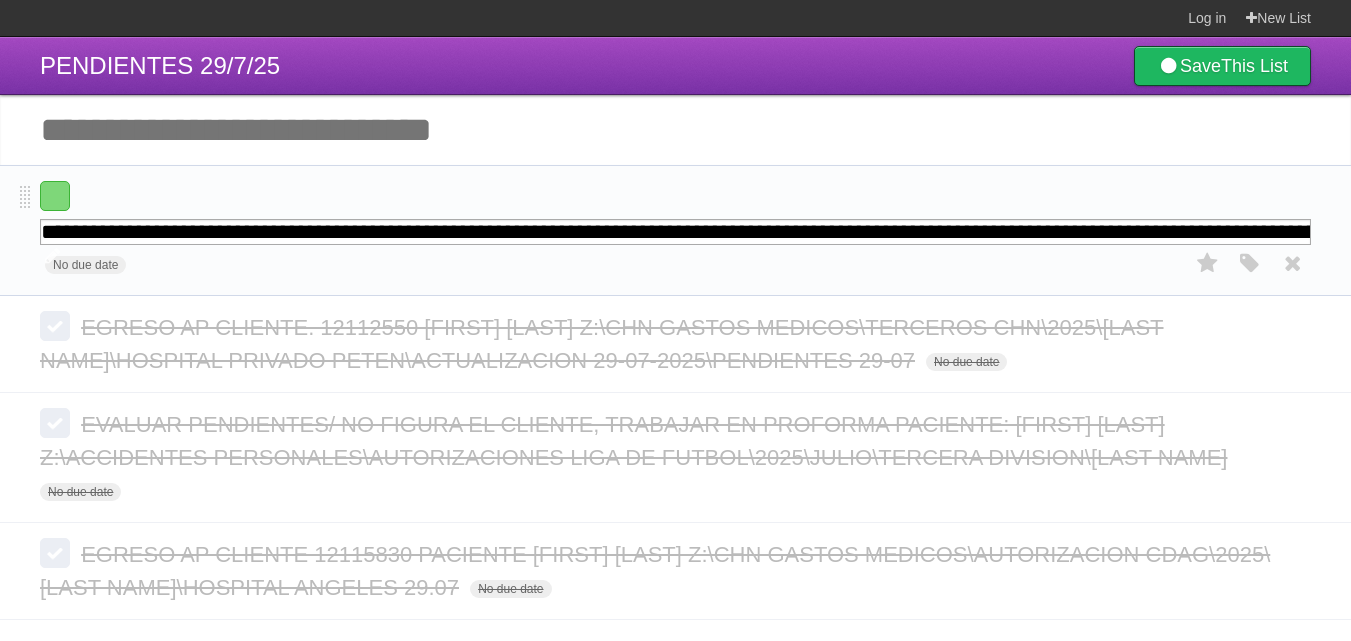 click on "**********" at bounding box center [675, 232] 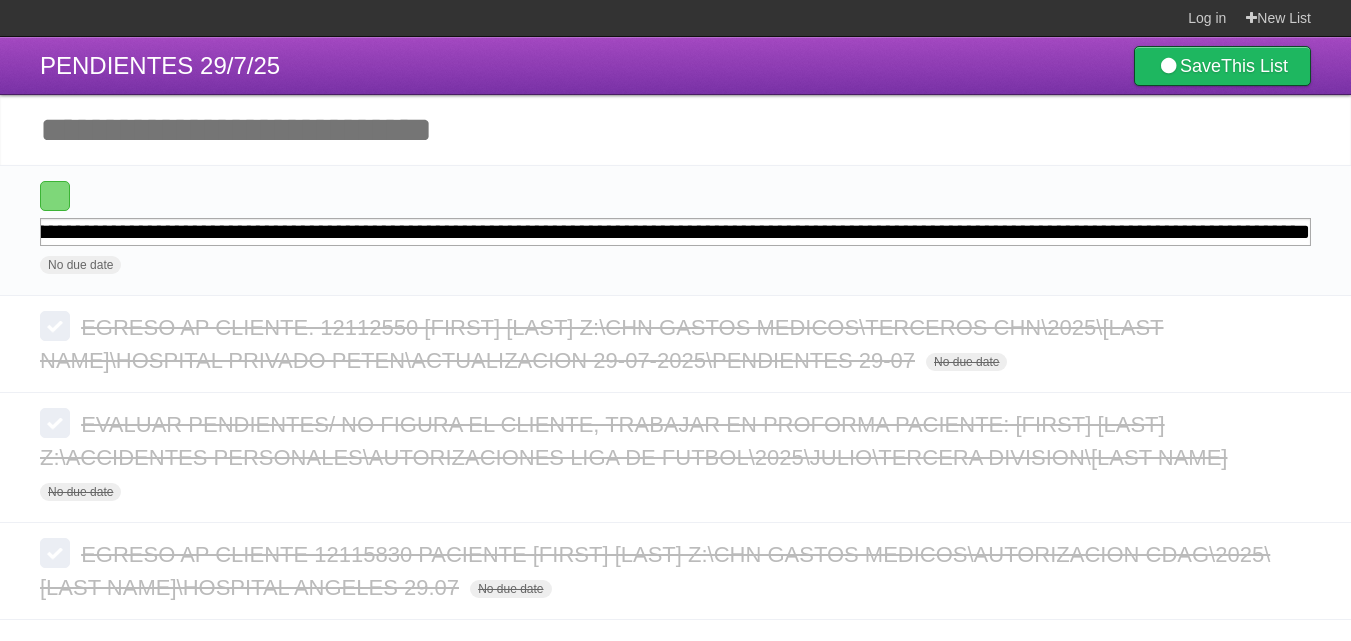 scroll, scrollTop: 0, scrollLeft: 1574, axis: horizontal 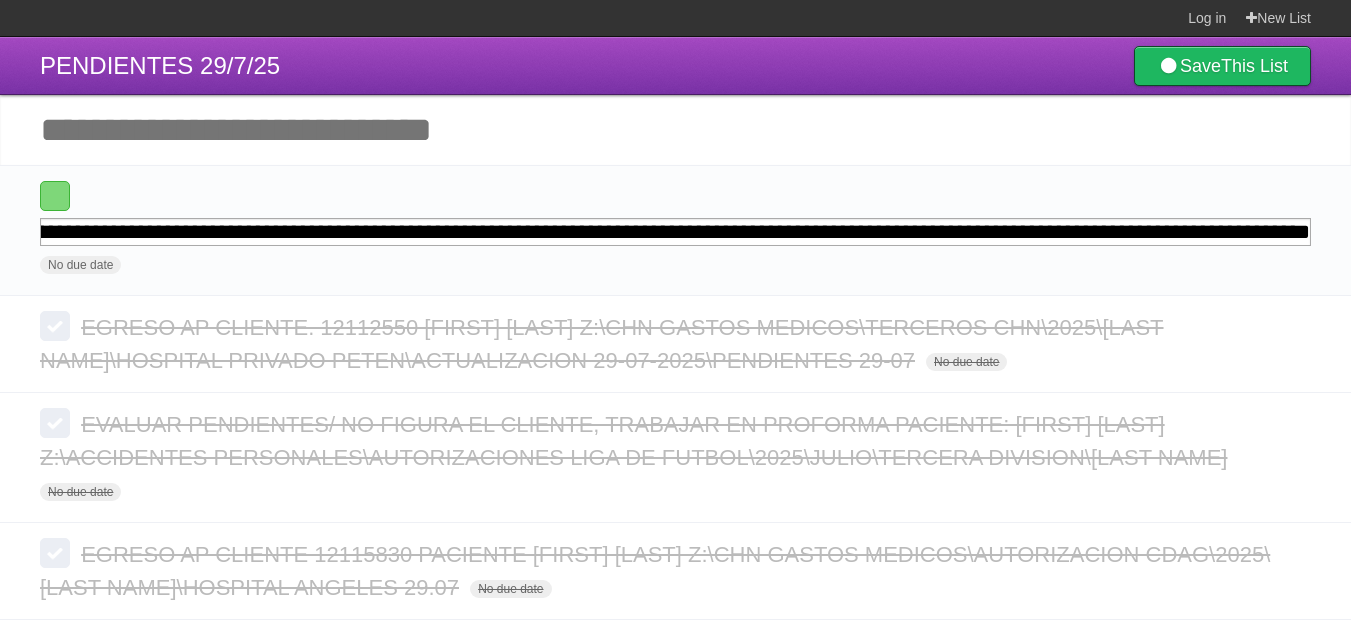 click on "**********" at bounding box center (675, 376) 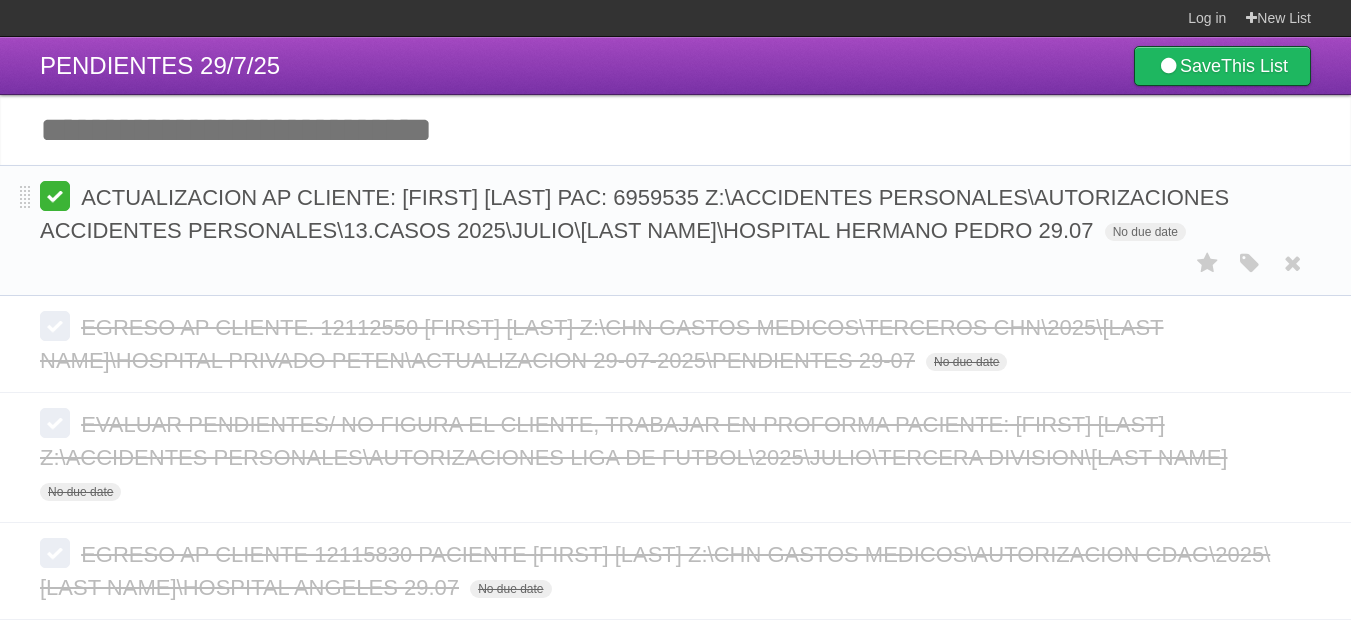 click at bounding box center [55, 196] 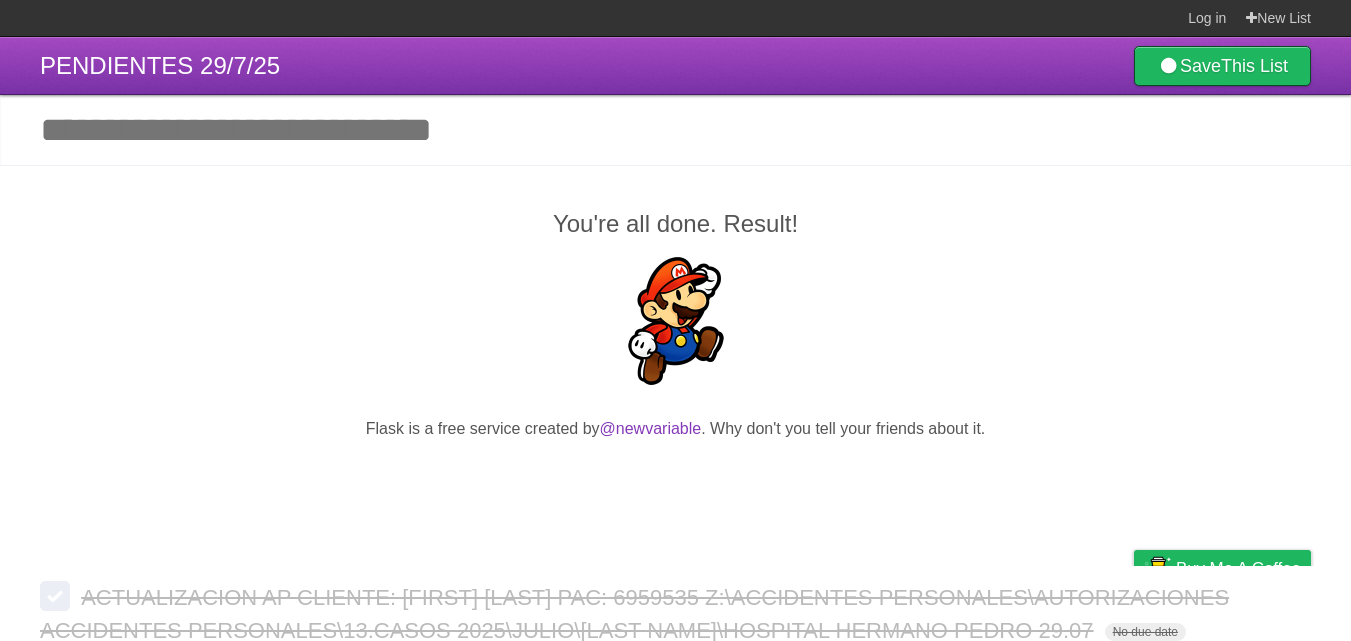 click on "Add another task" at bounding box center (675, 130) 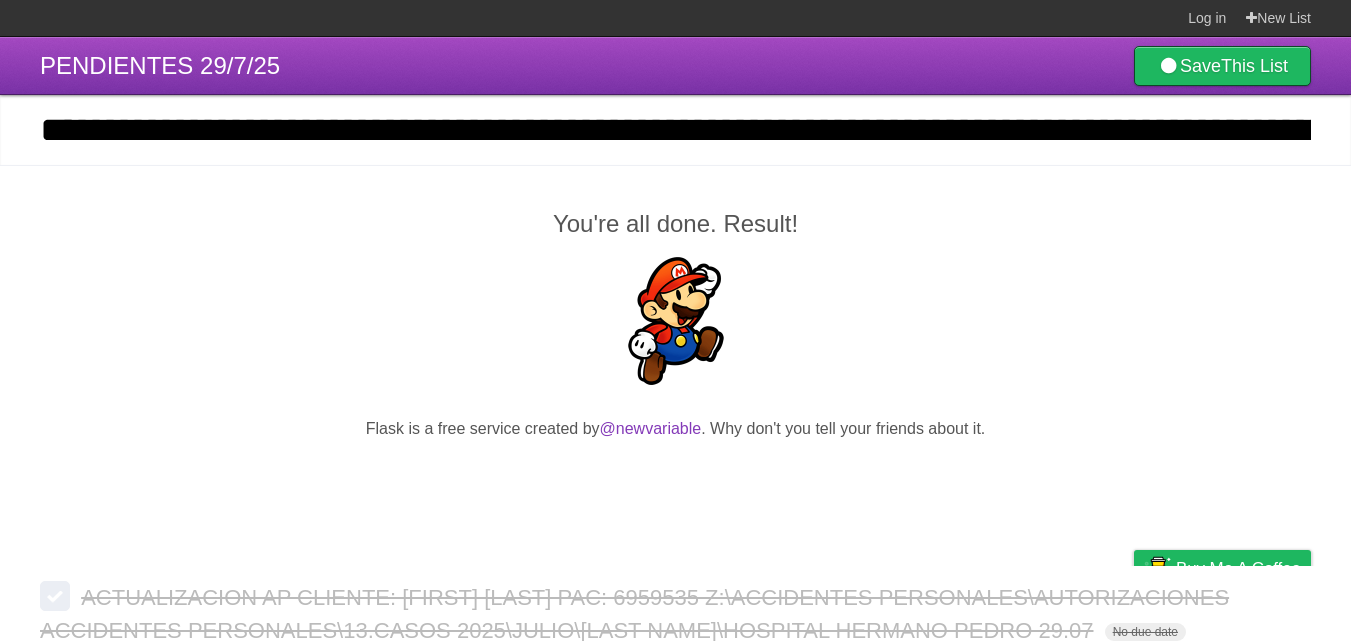 scroll, scrollTop: 0, scrollLeft: 1561, axis: horizontal 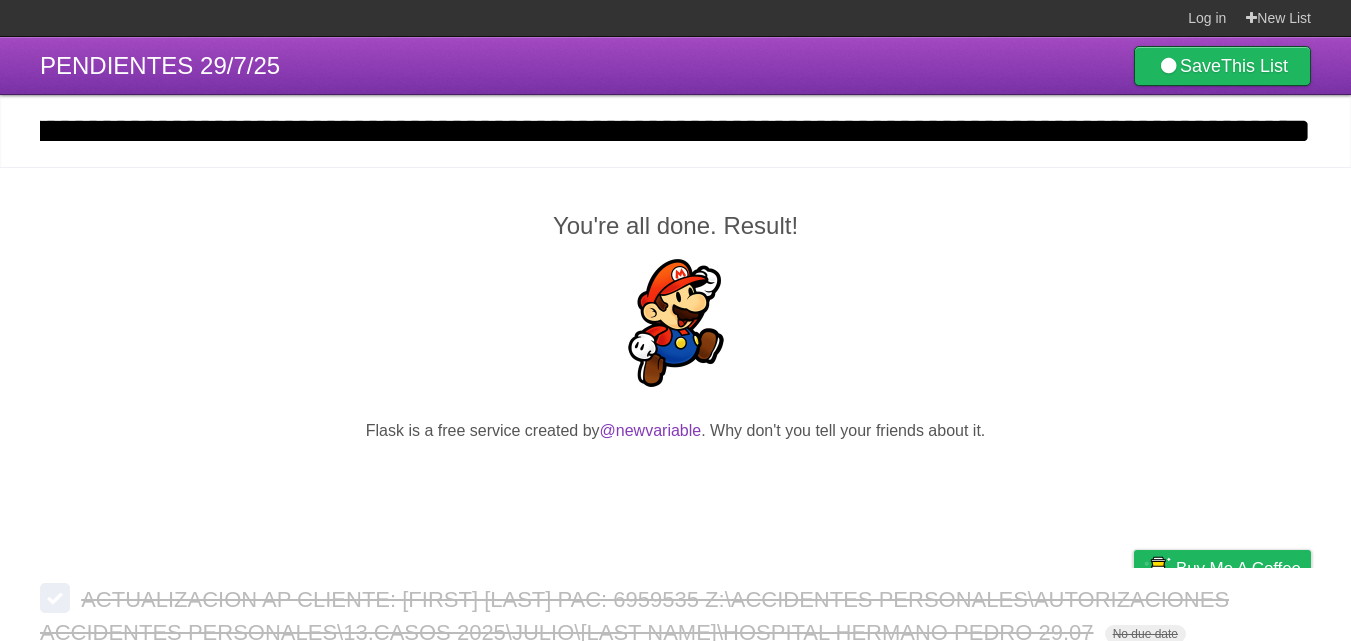 type on "**********" 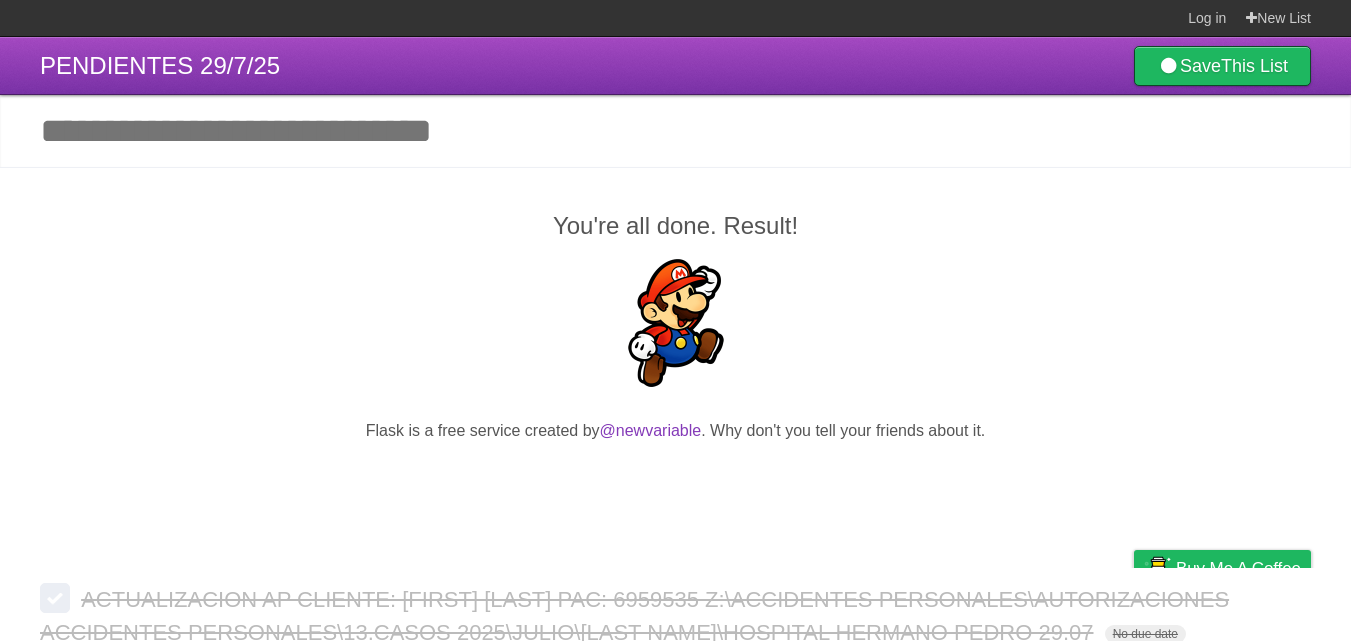 scroll, scrollTop: 0, scrollLeft: 0, axis: both 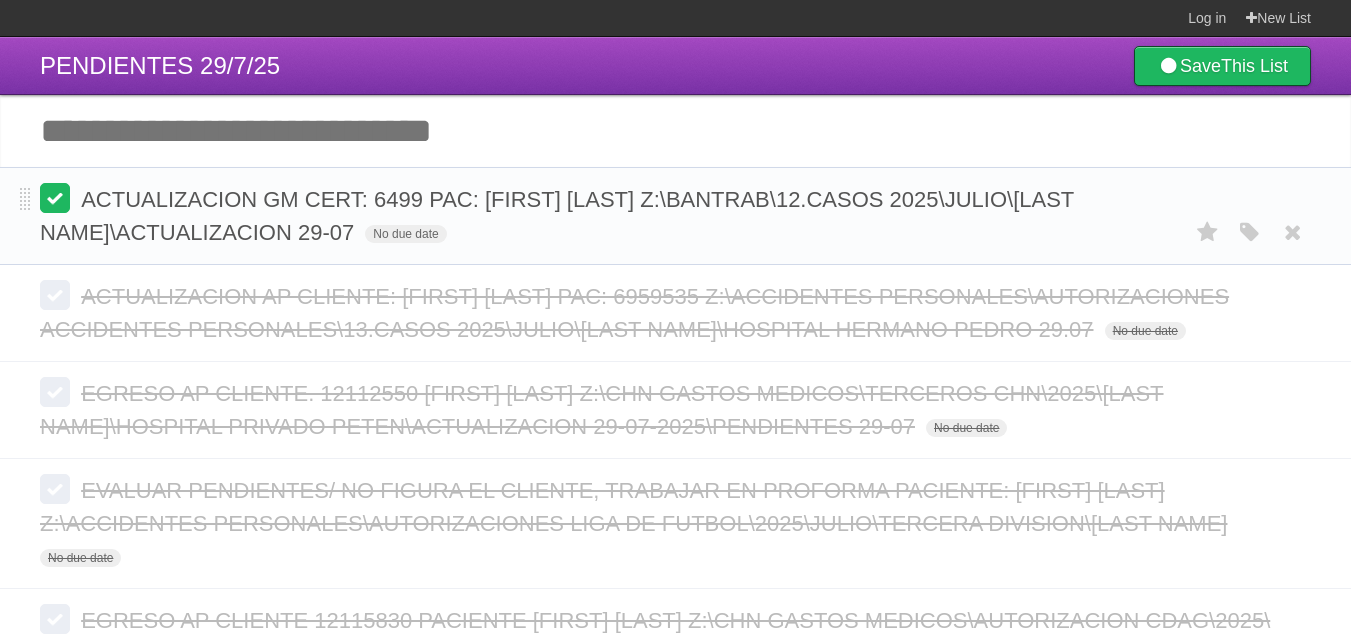 click at bounding box center [55, 198] 